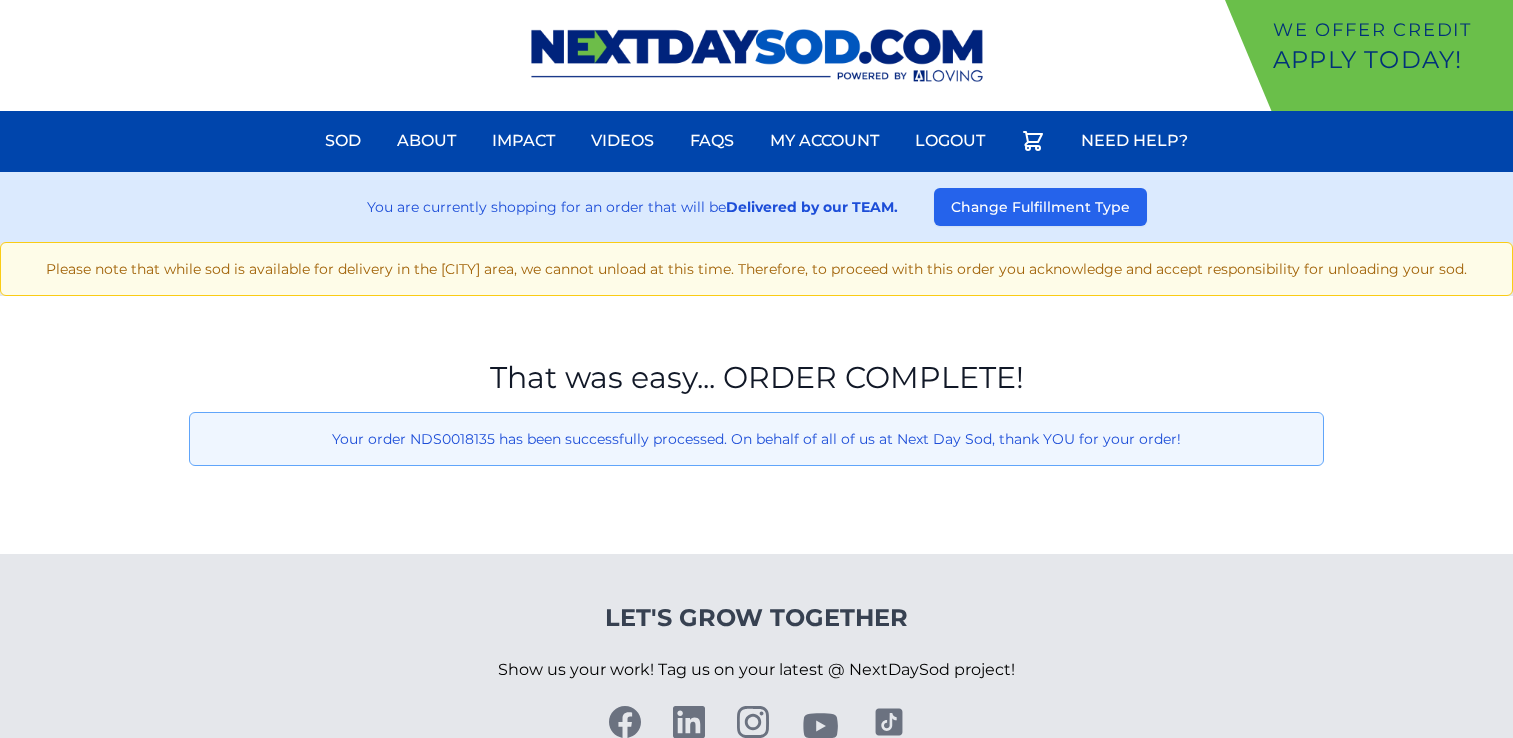 scroll, scrollTop: 0, scrollLeft: 0, axis: both 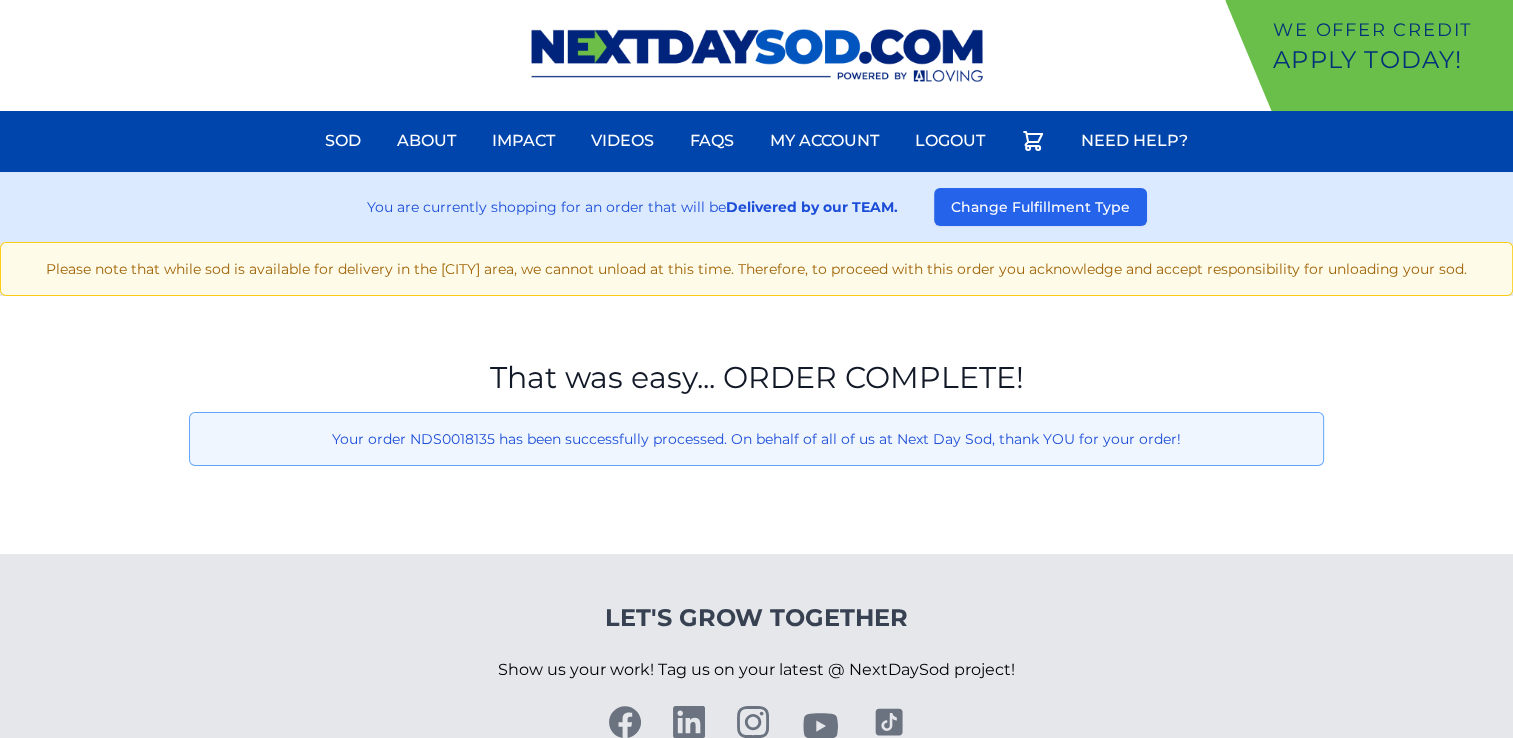 click at bounding box center (757, 55) 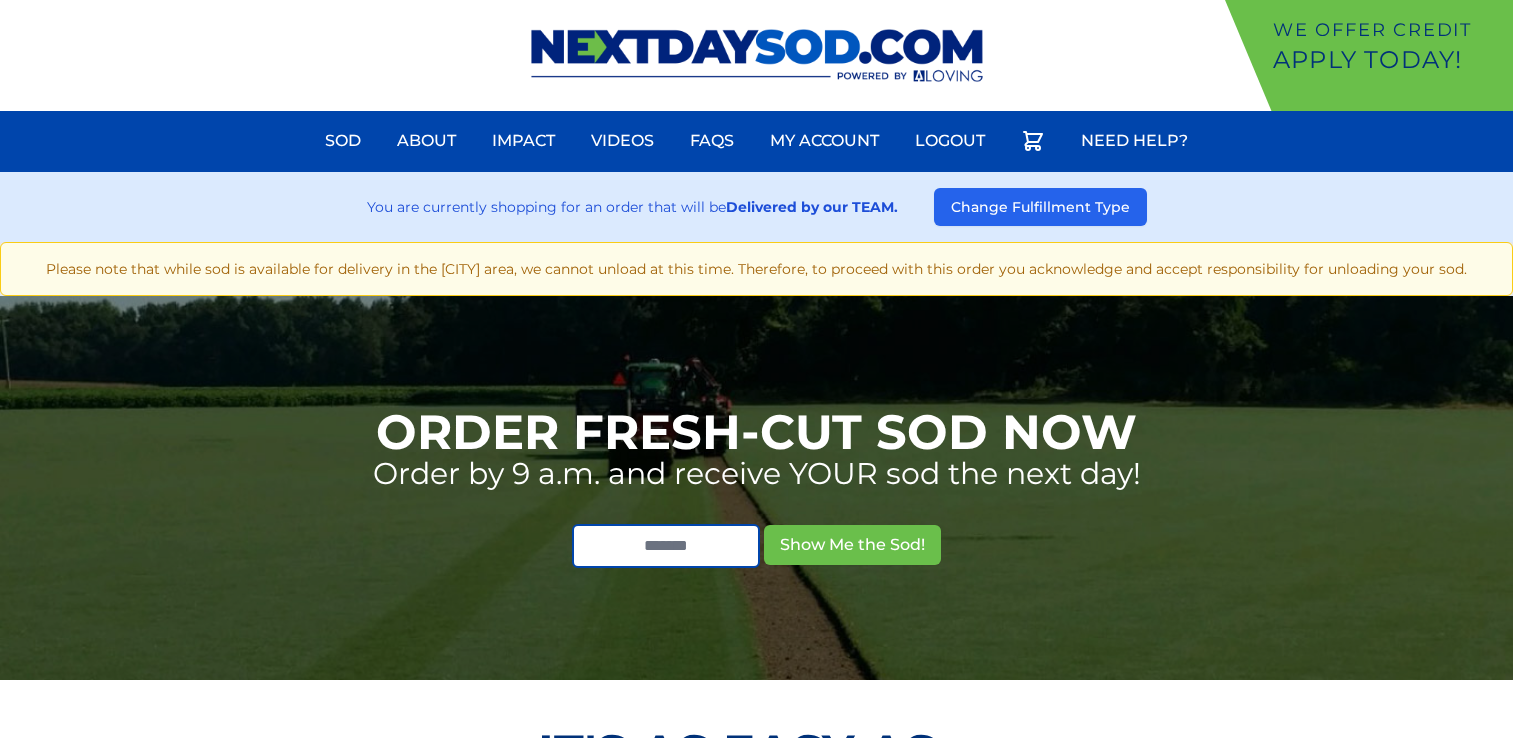 scroll, scrollTop: 0, scrollLeft: 0, axis: both 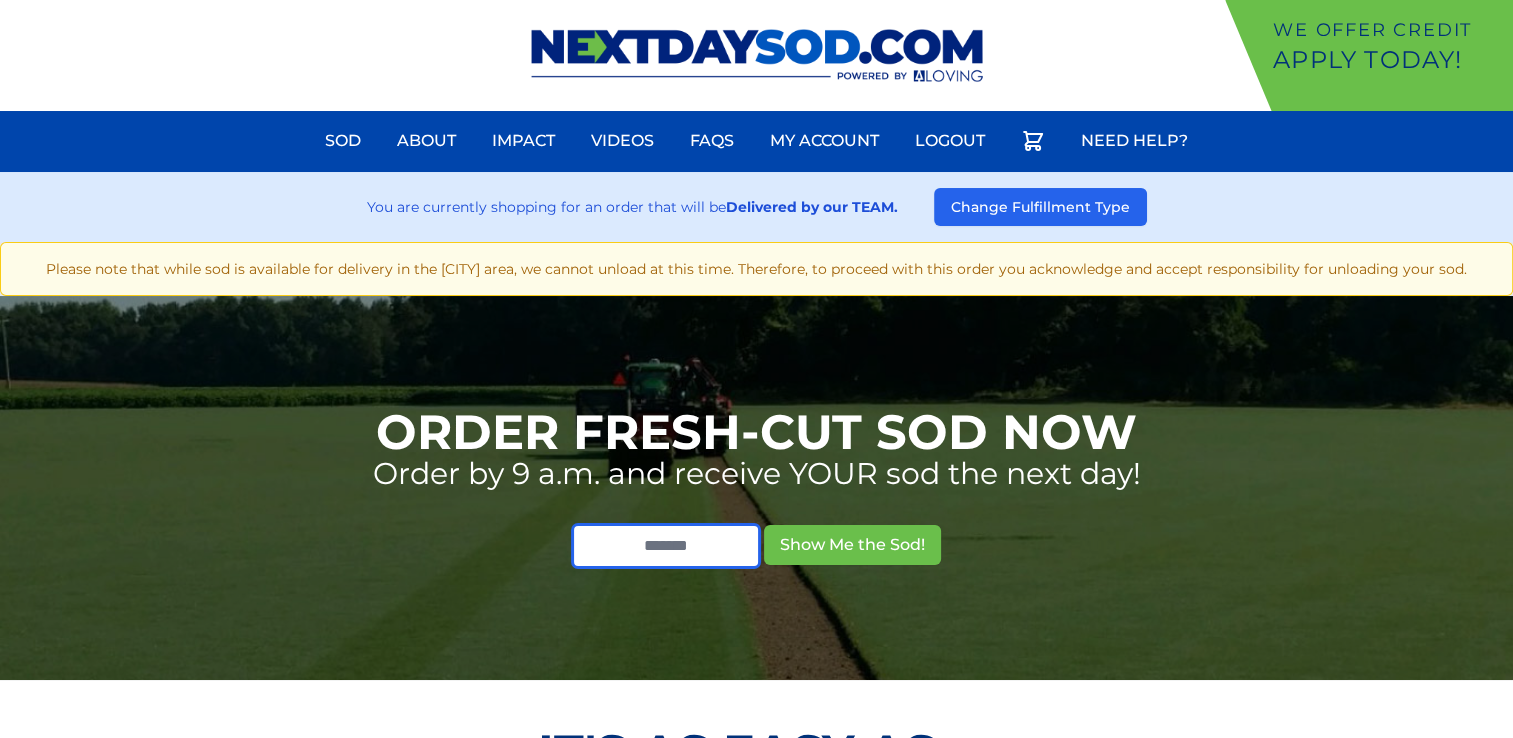 click at bounding box center [666, 546] 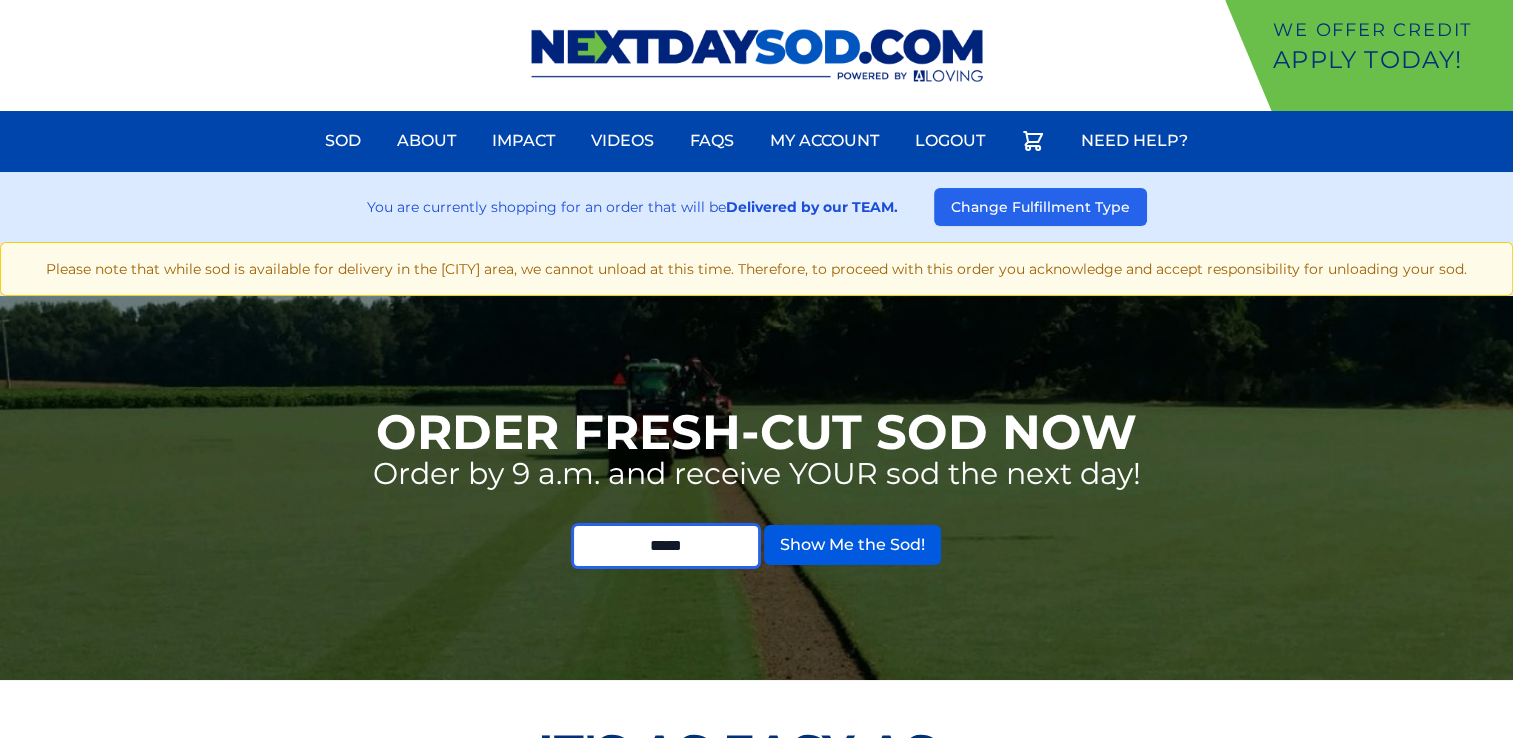 type on "*****" 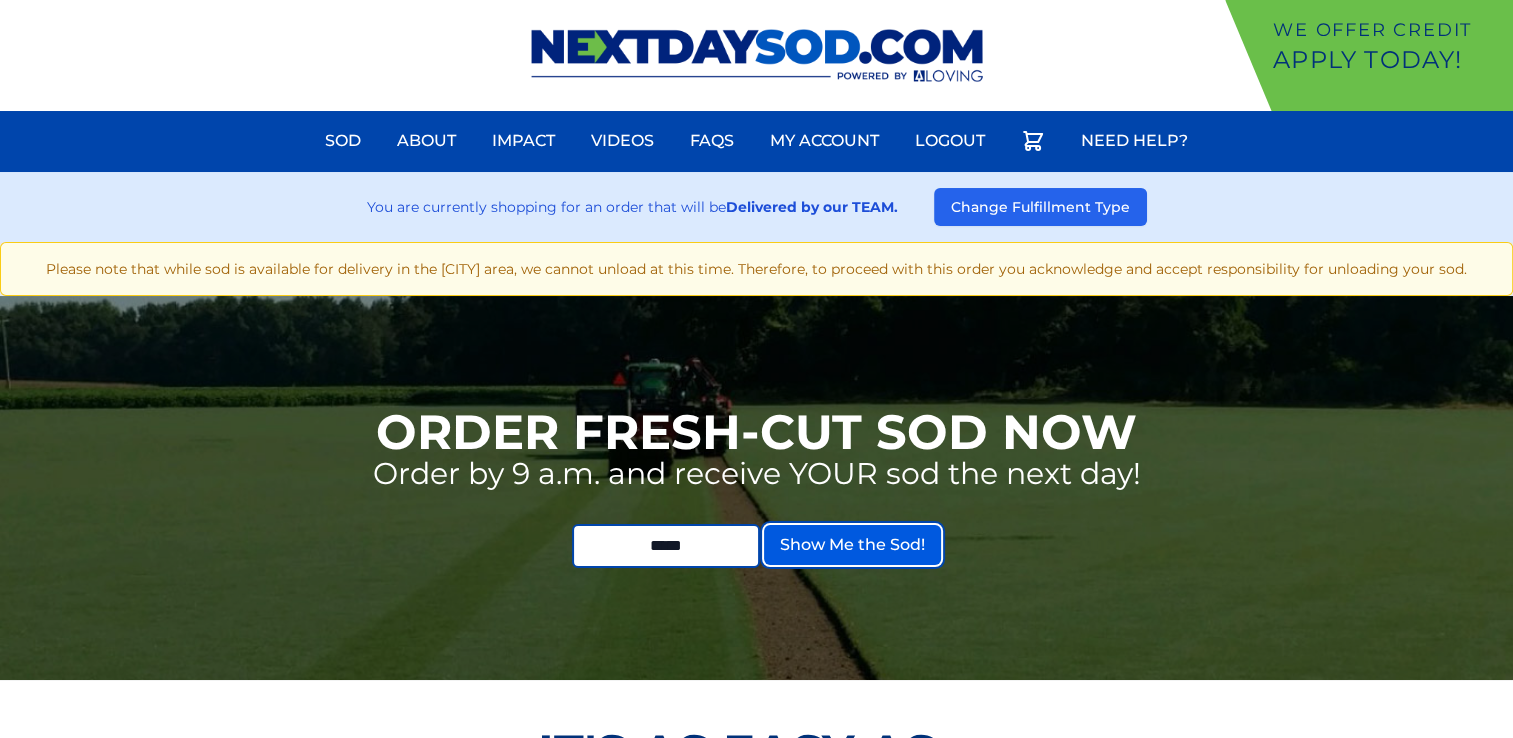 click on "Show Me the Sod!" at bounding box center [852, 545] 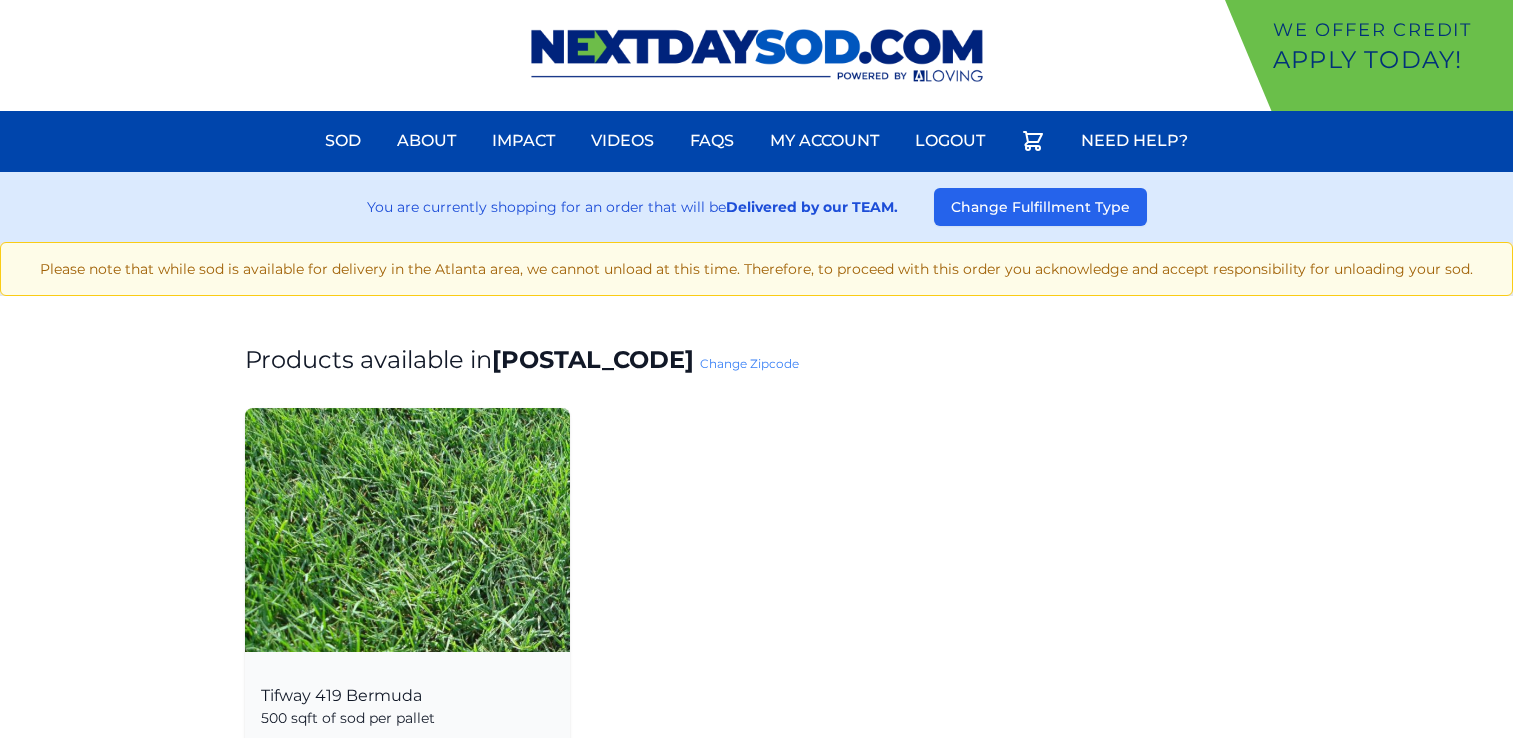 scroll, scrollTop: 0, scrollLeft: 0, axis: both 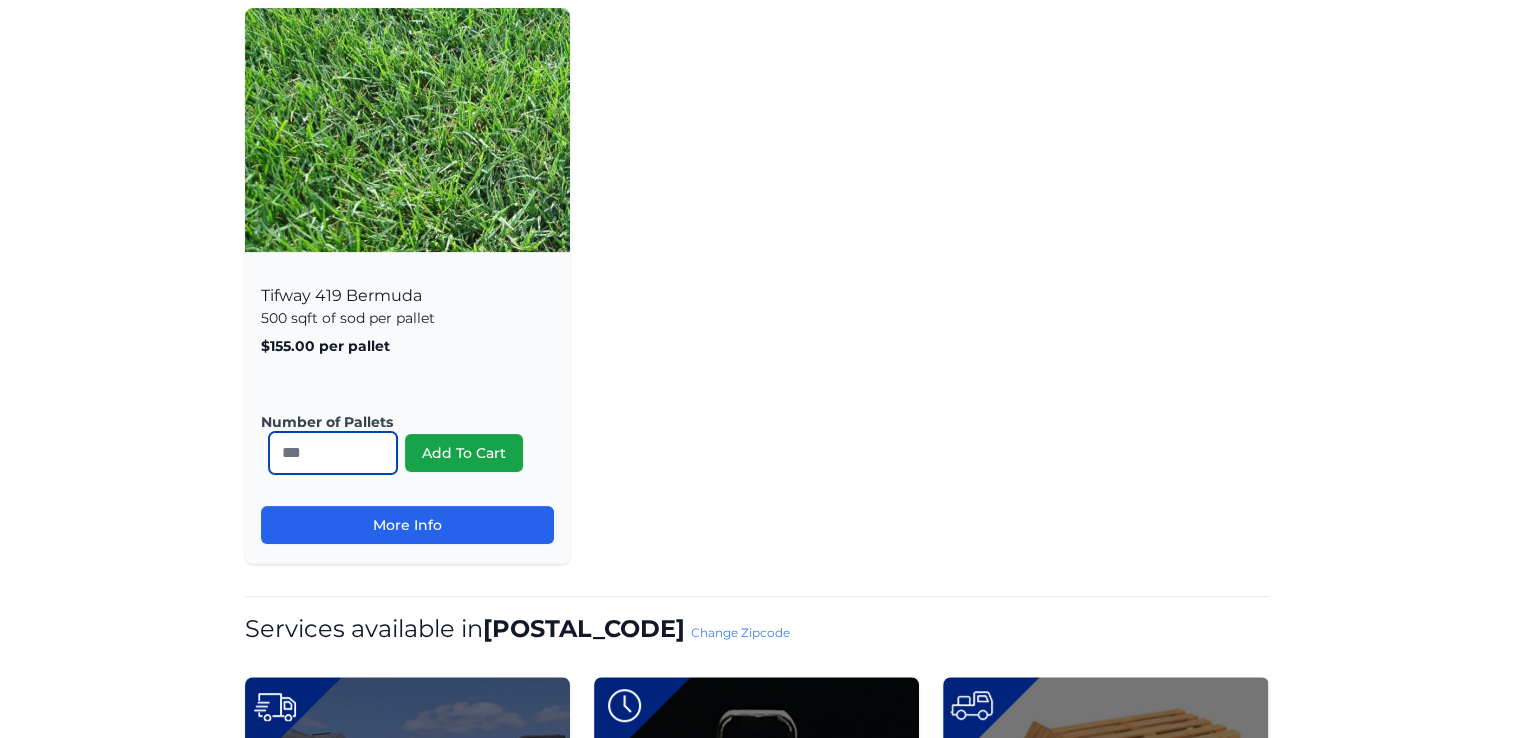 drag, startPoint x: 294, startPoint y: 444, endPoint x: 276, endPoint y: 452, distance: 19.697716 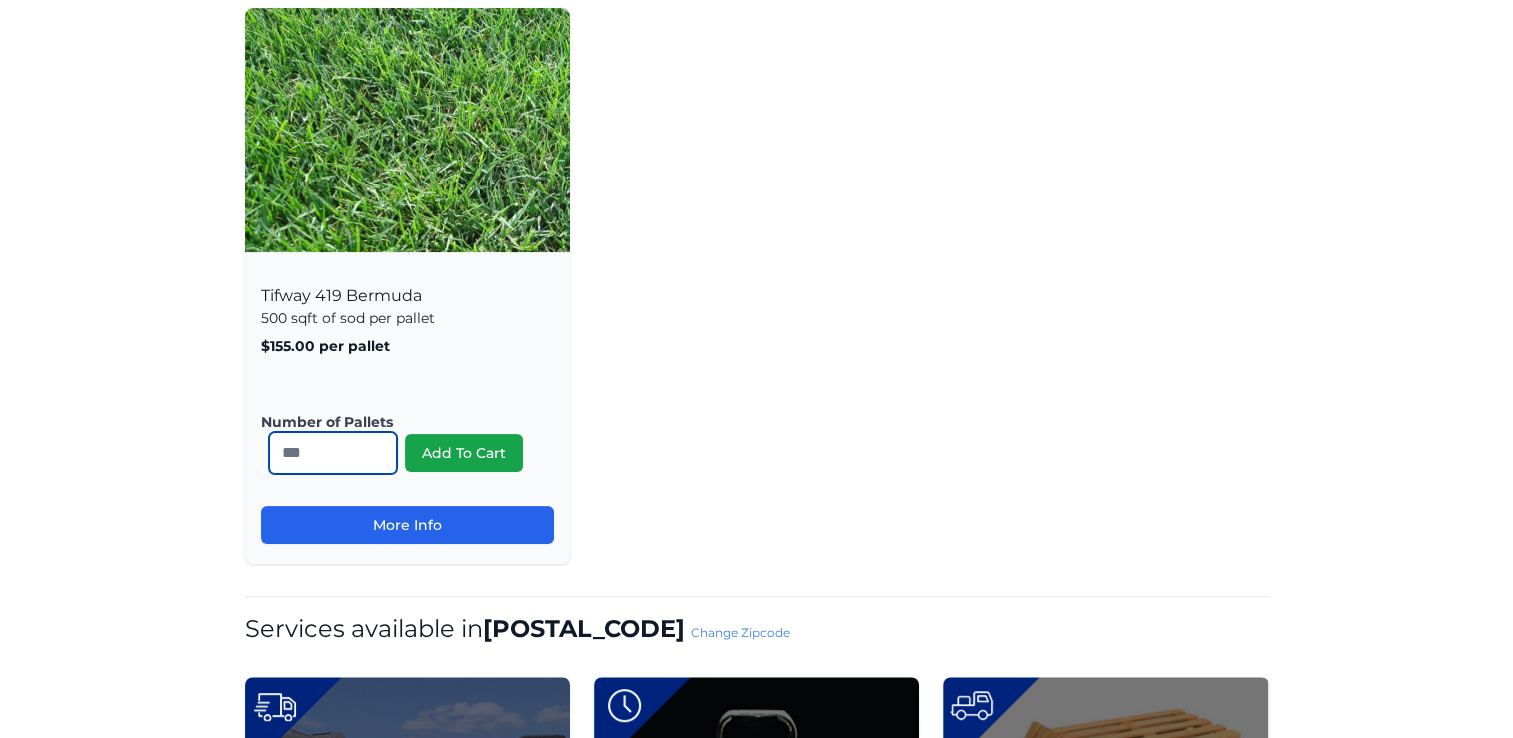 drag, startPoint x: 300, startPoint y: 451, endPoint x: 280, endPoint y: 454, distance: 20.22375 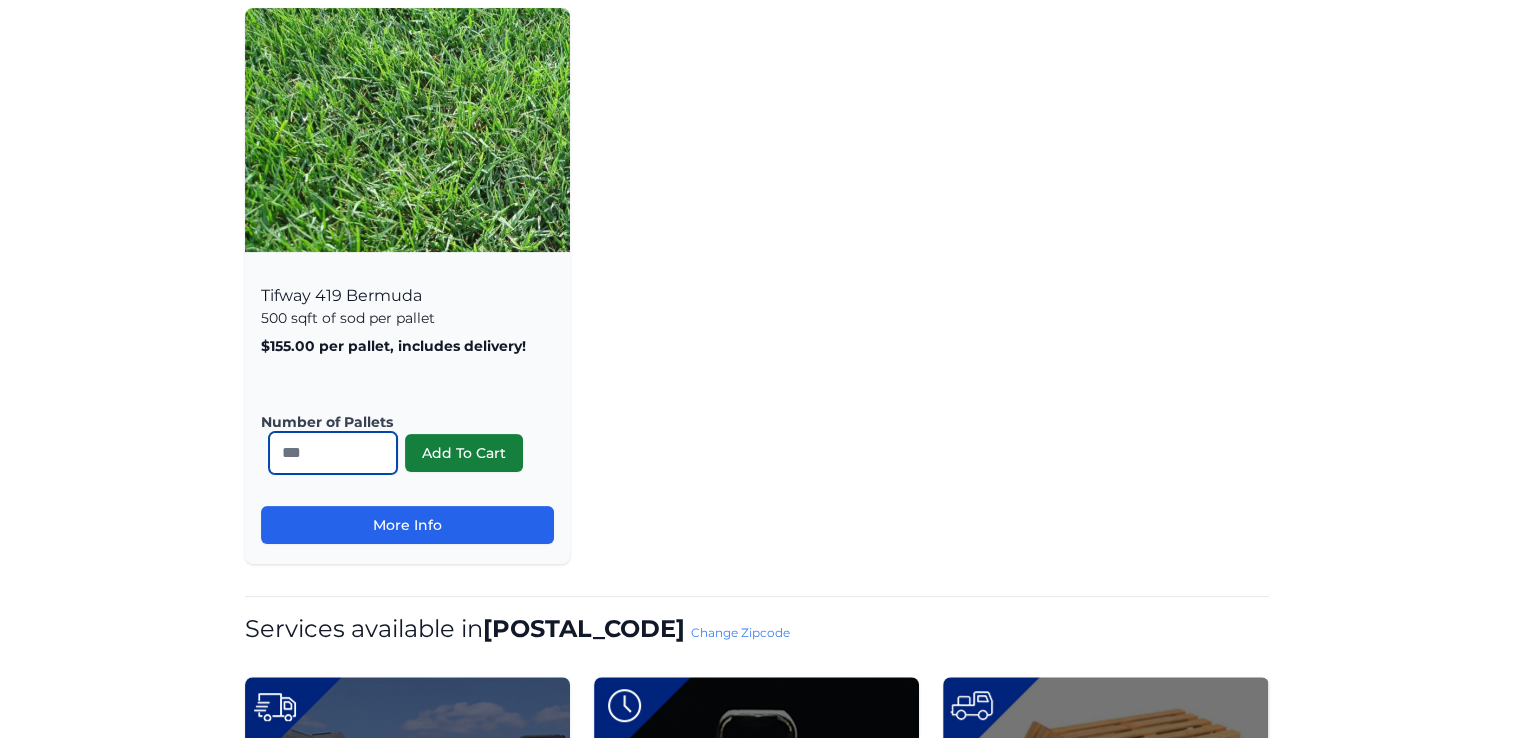 type on "**" 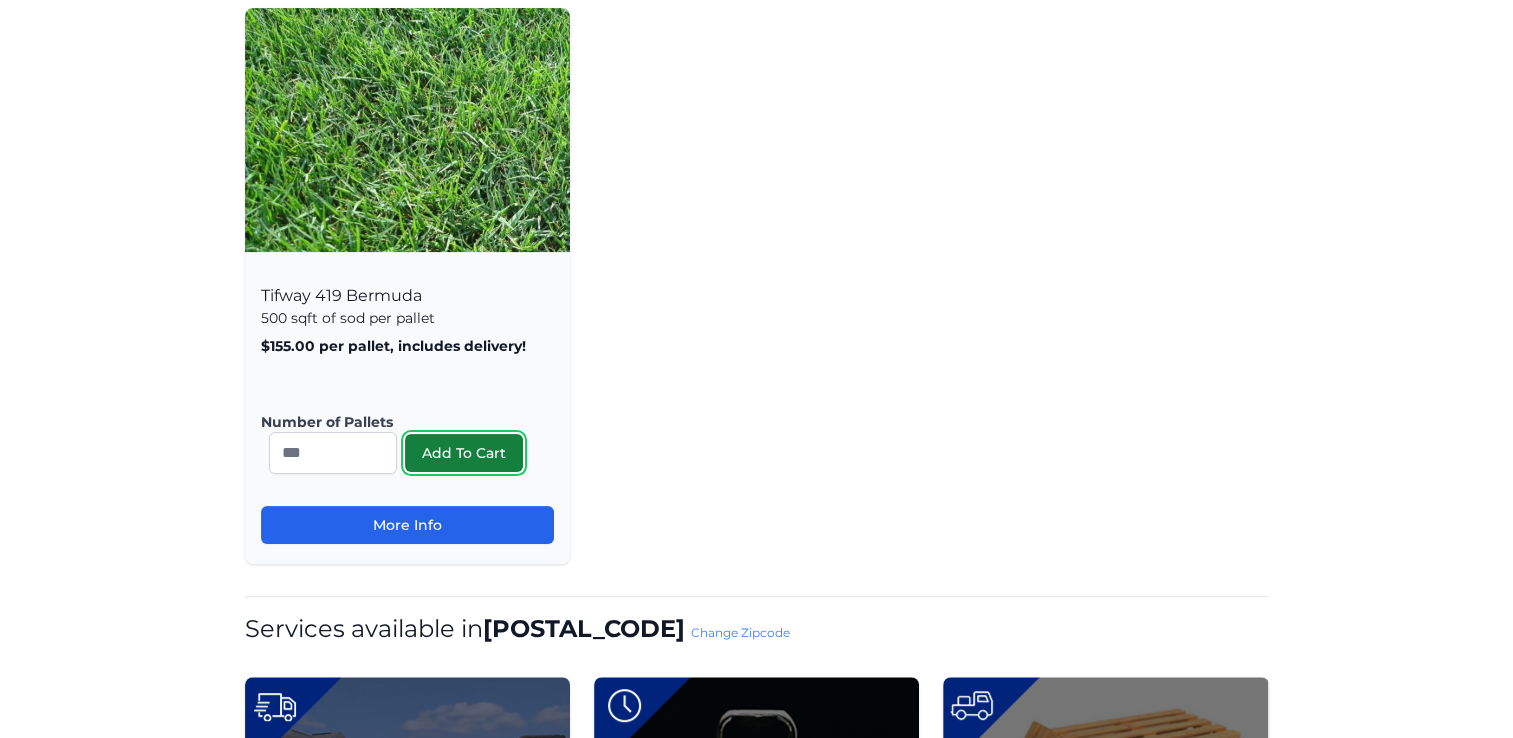 click on "Add To Cart" at bounding box center [464, 453] 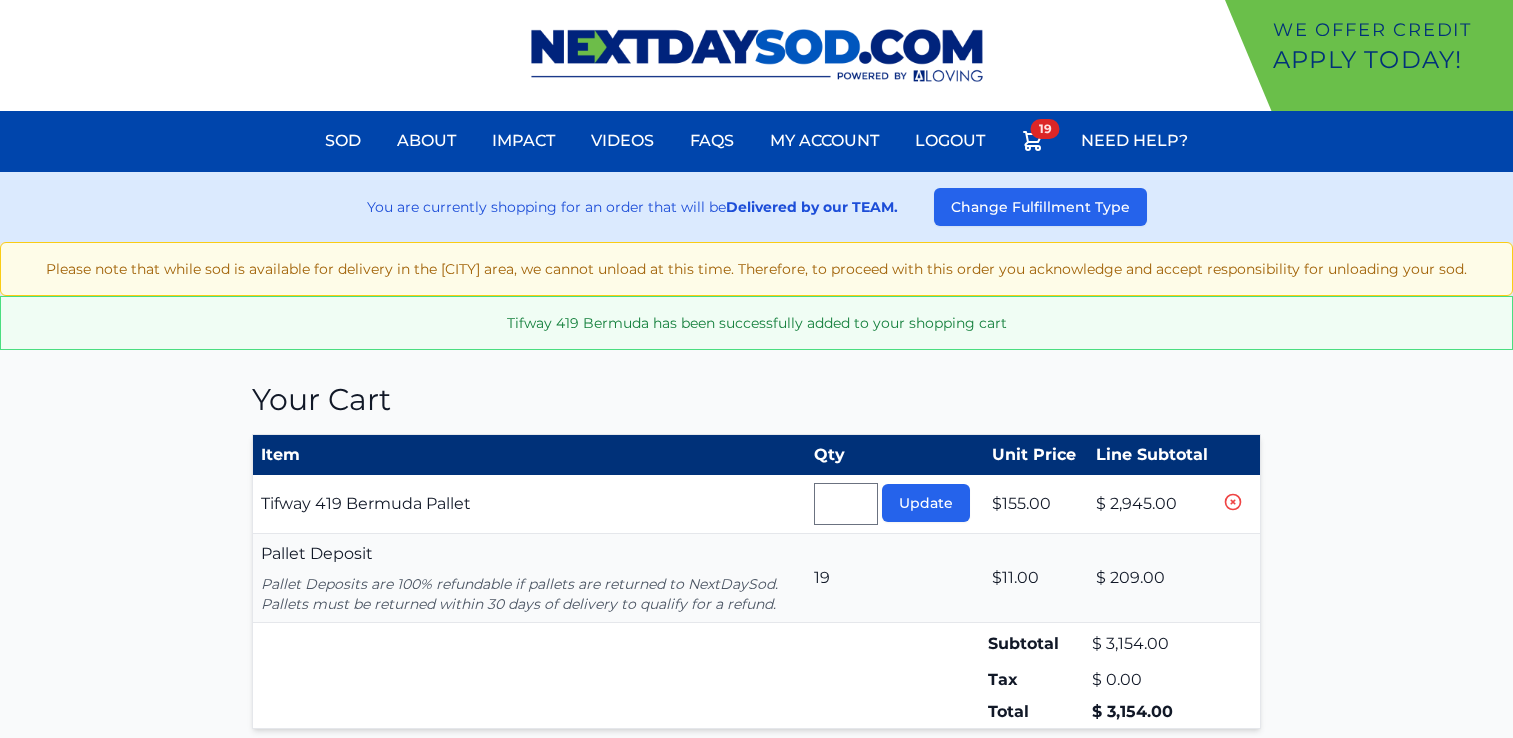 scroll, scrollTop: 0, scrollLeft: 0, axis: both 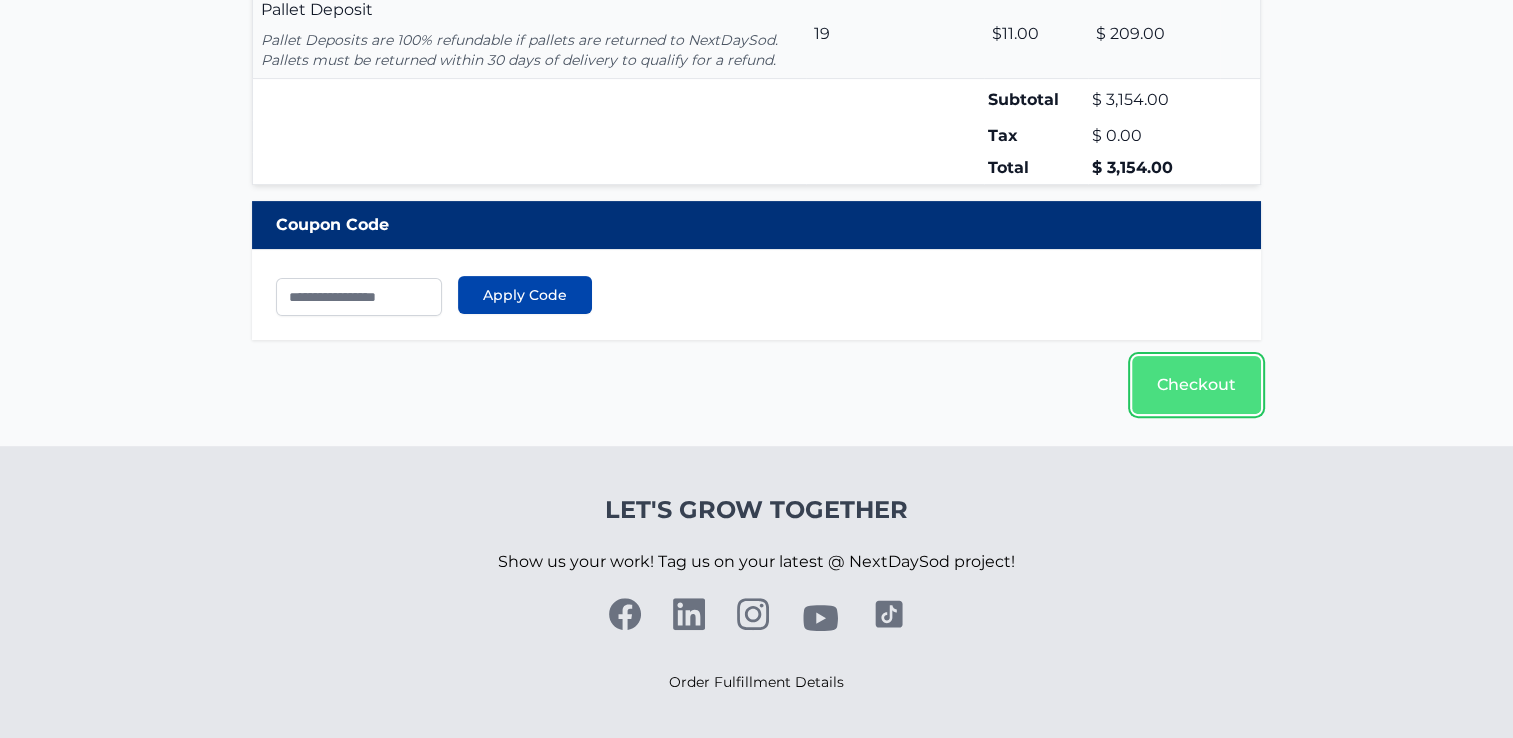 click on "Checkout" at bounding box center (1196, 385) 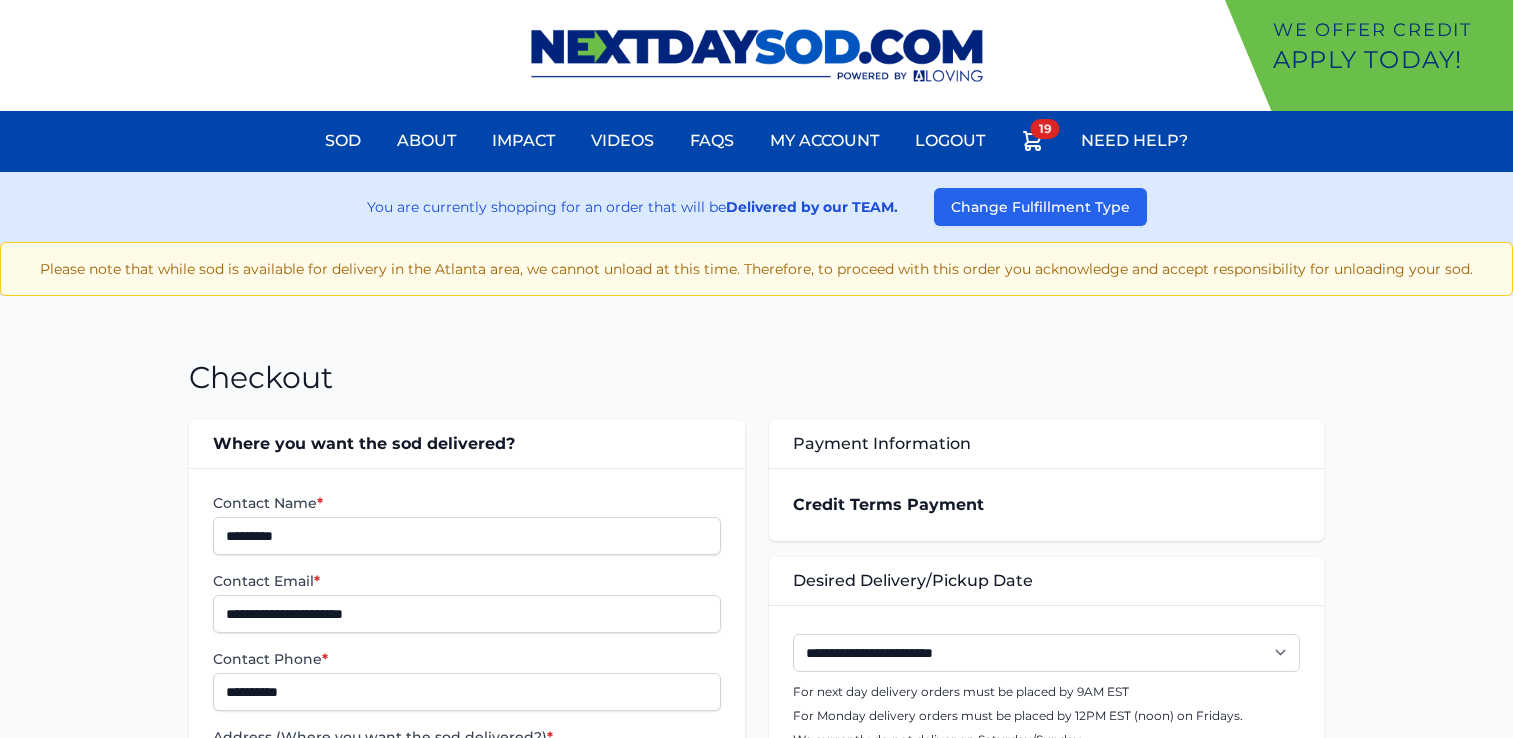 scroll, scrollTop: 0, scrollLeft: 0, axis: both 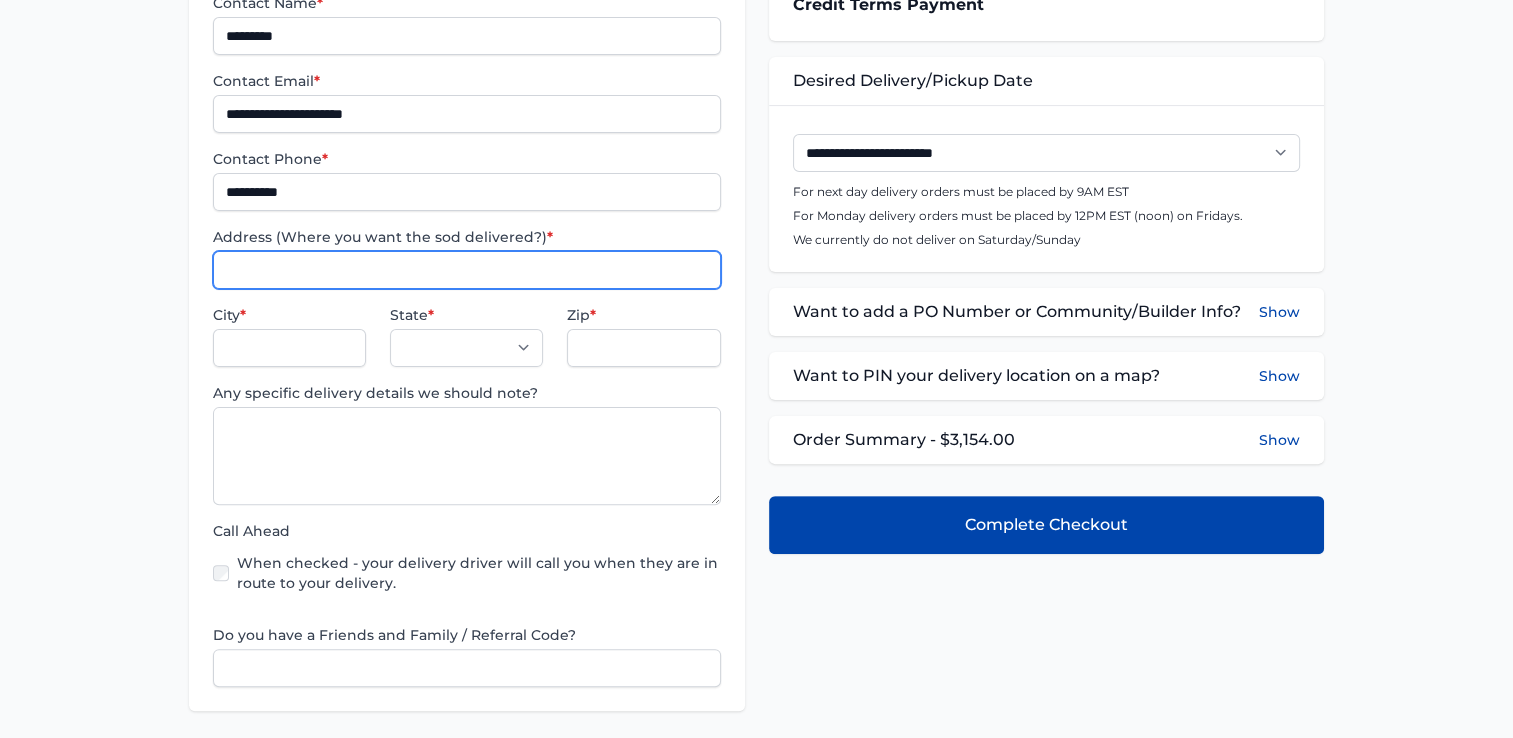click on "Address (Where you want the sod delivered?)
*" at bounding box center (466, 270) 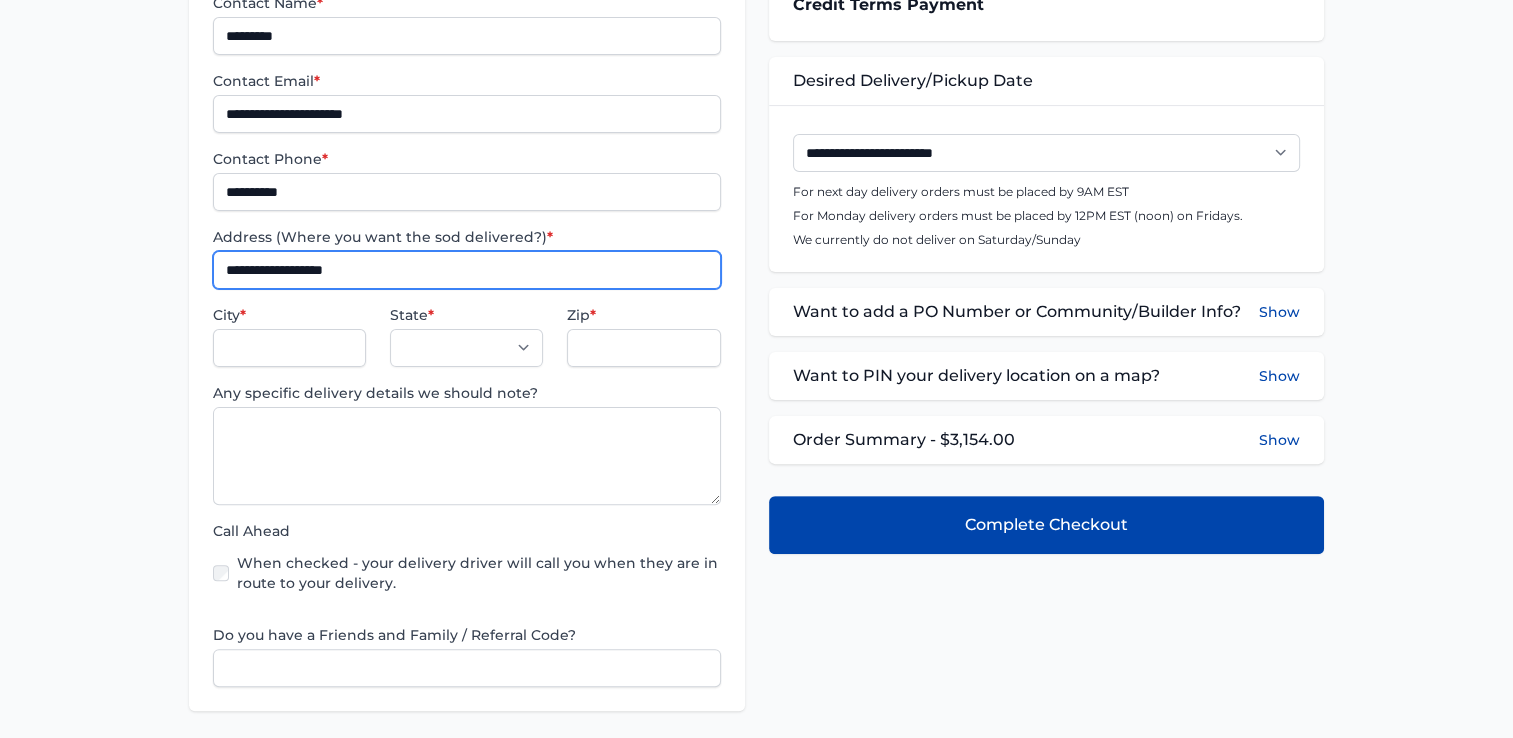 type on "**********" 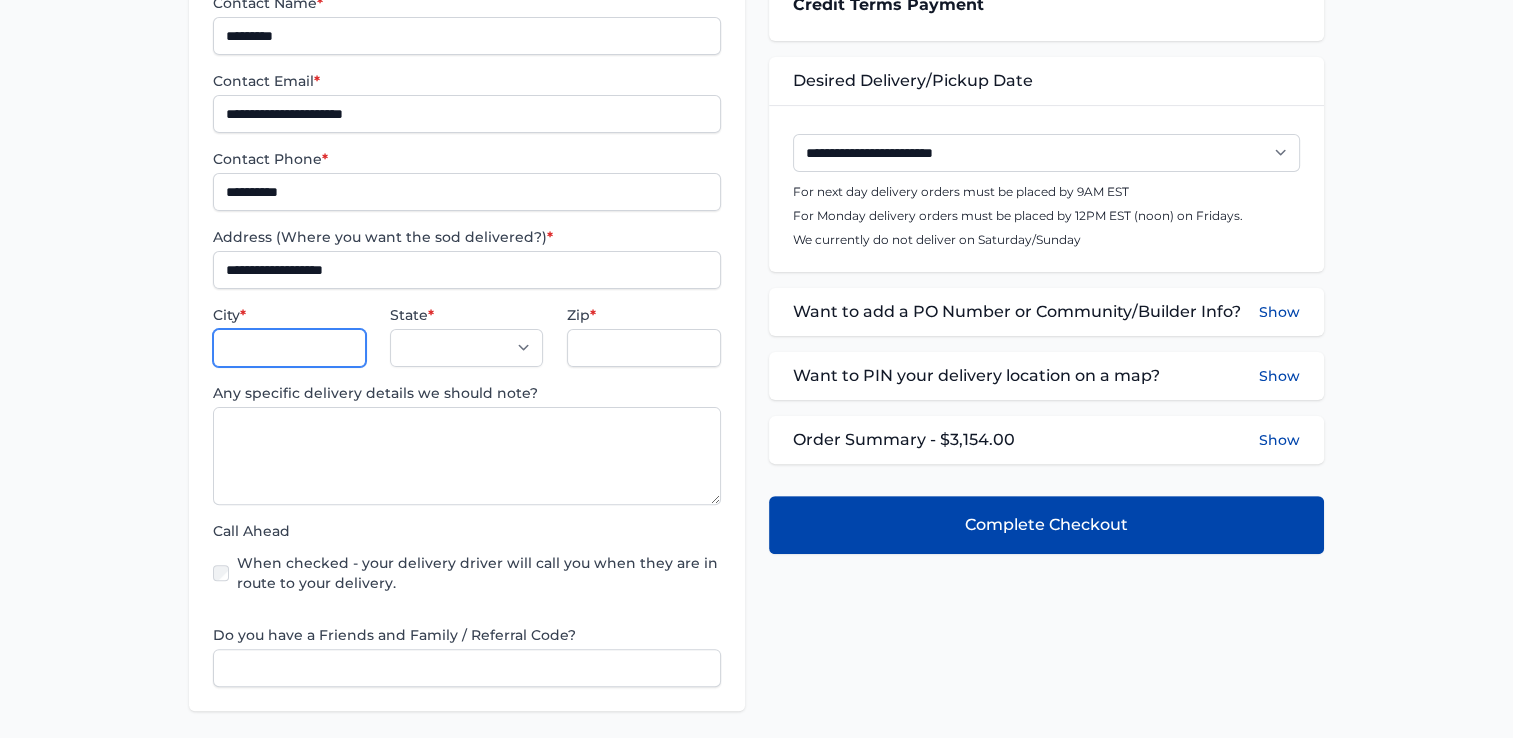 type on "*" 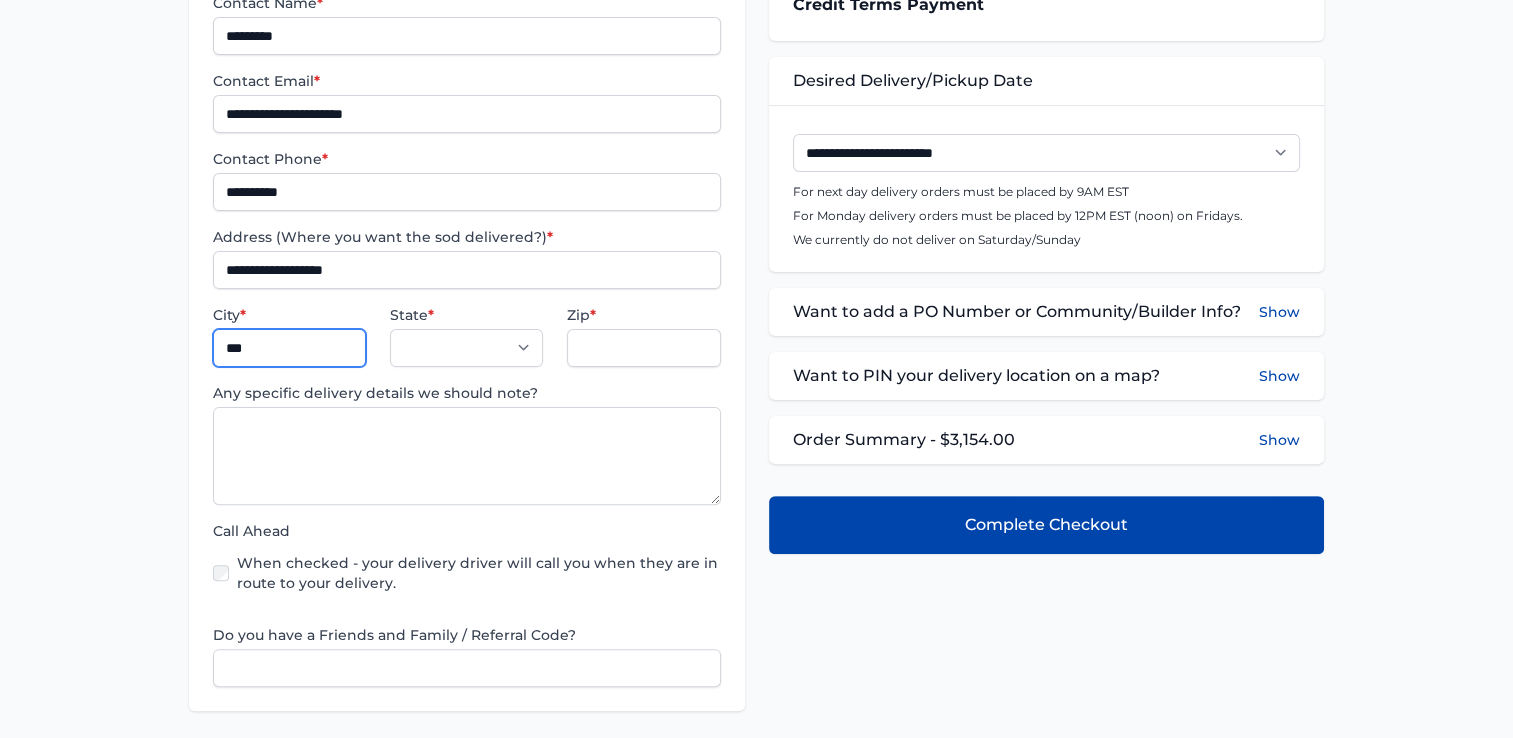 type on "******" 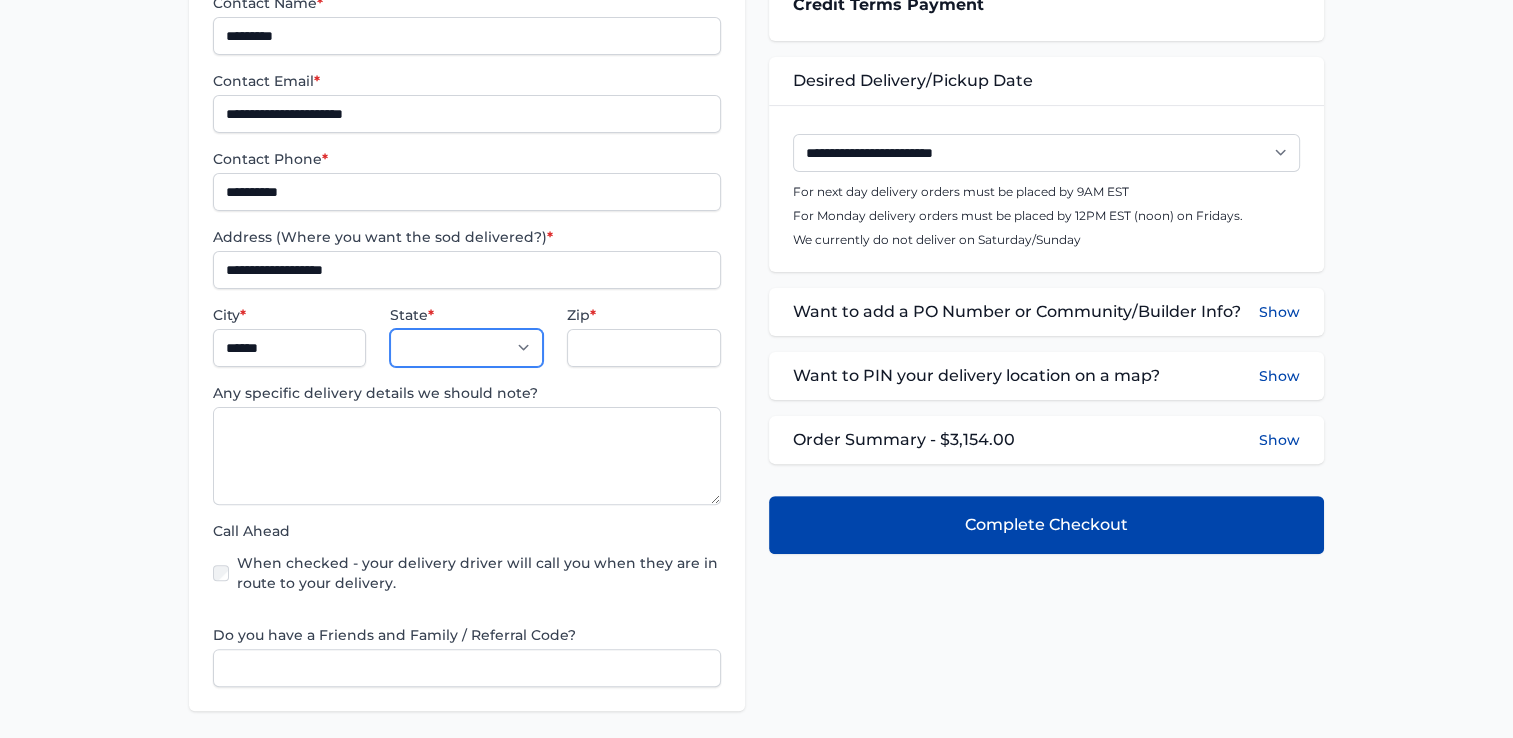 select on "**" 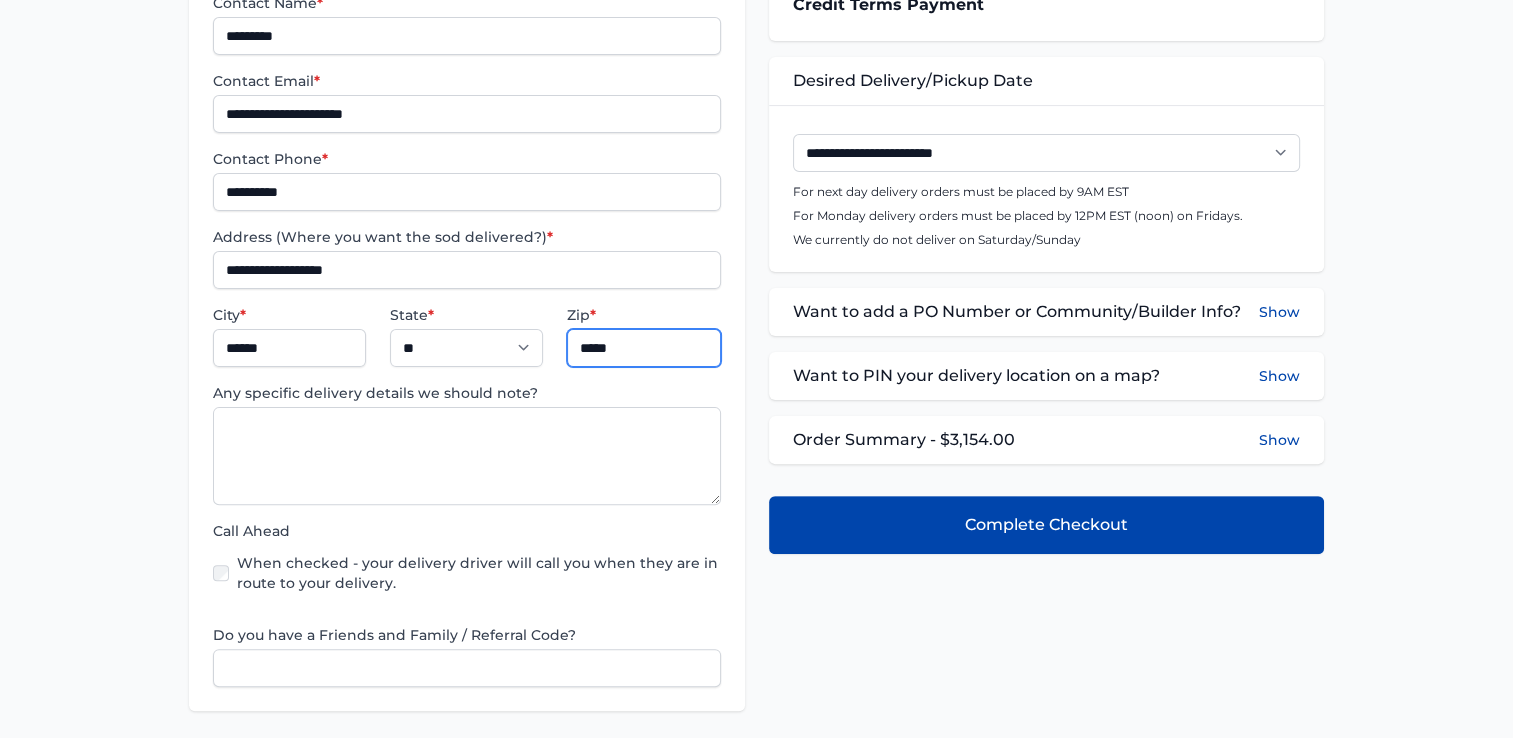 type on "*****" 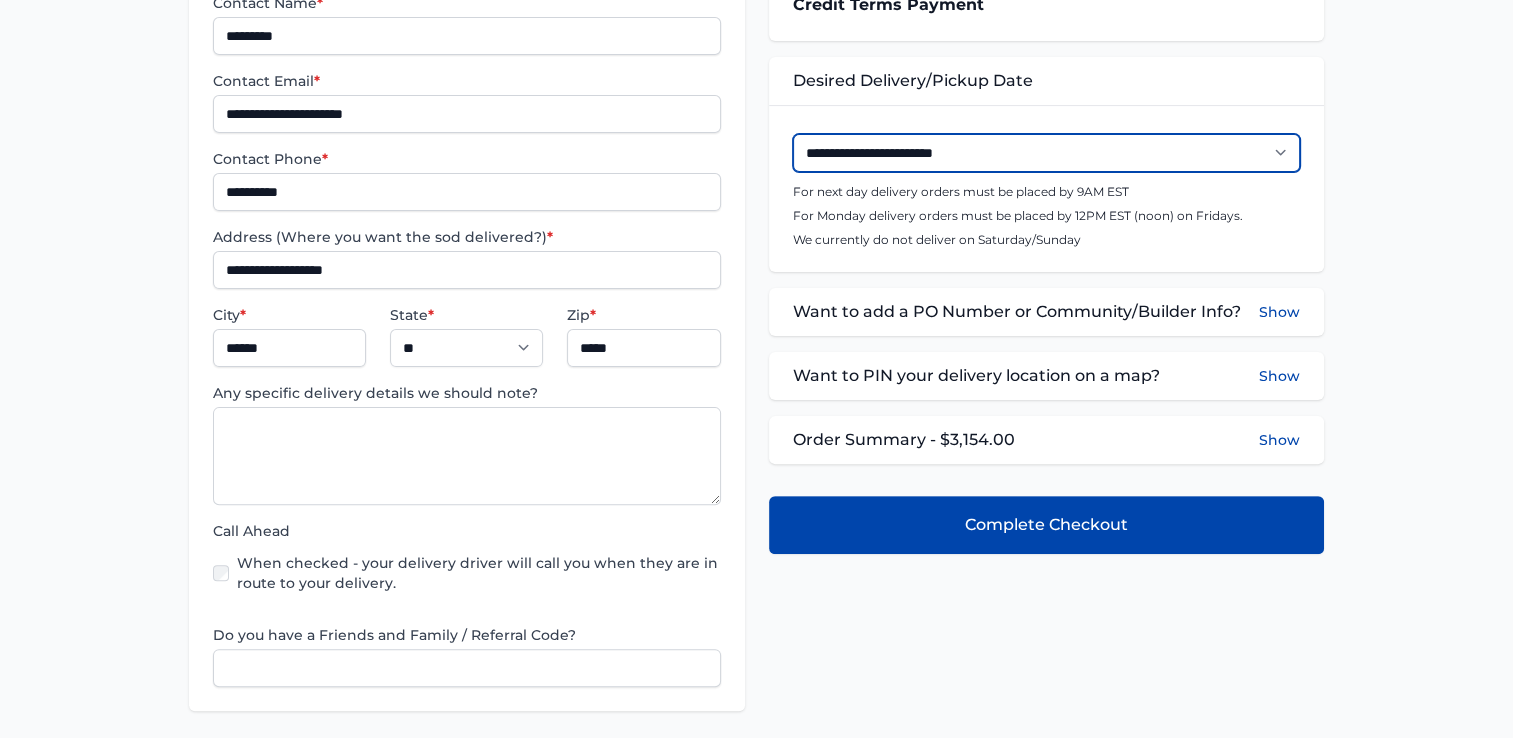click on "**********" at bounding box center (1046, 153) 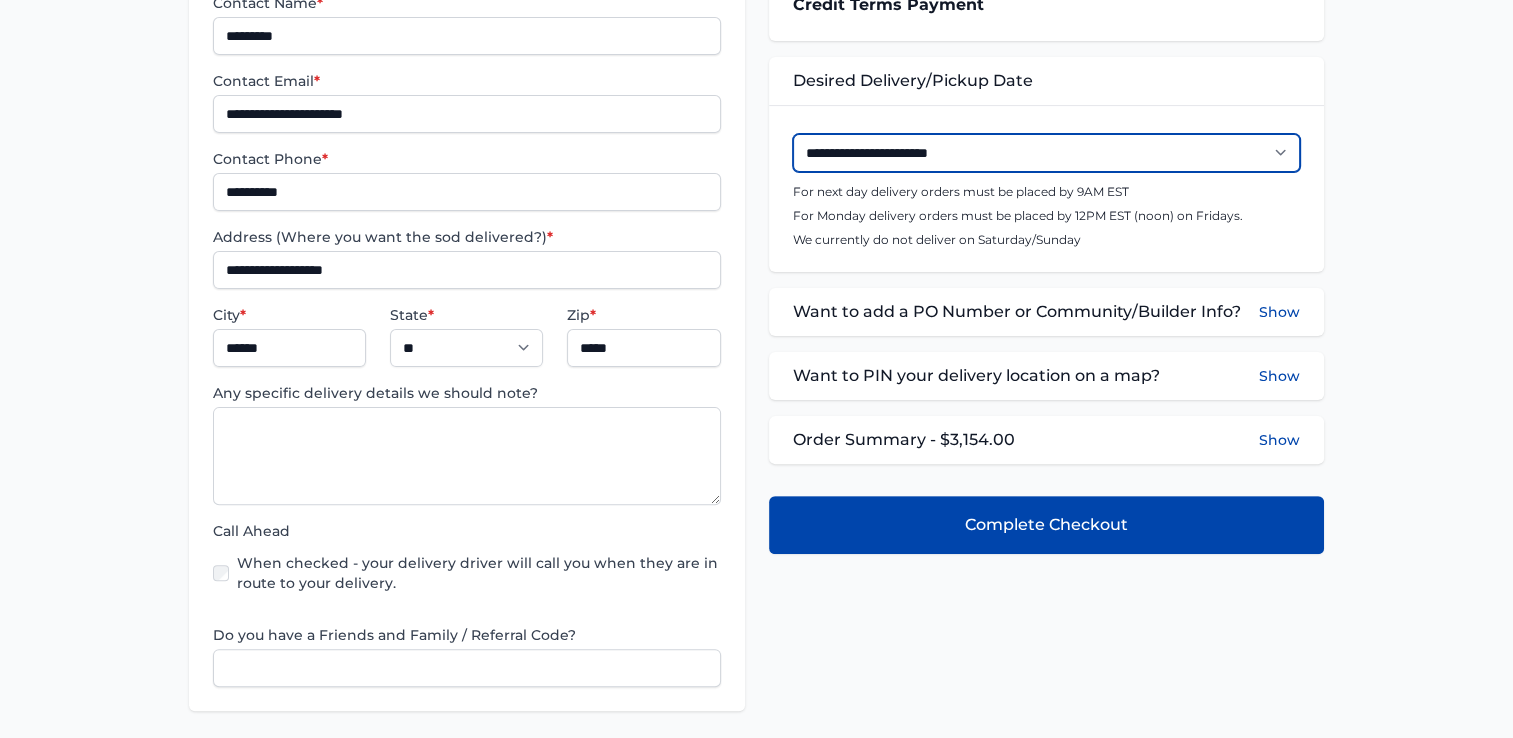 click on "**********" at bounding box center [1046, 153] 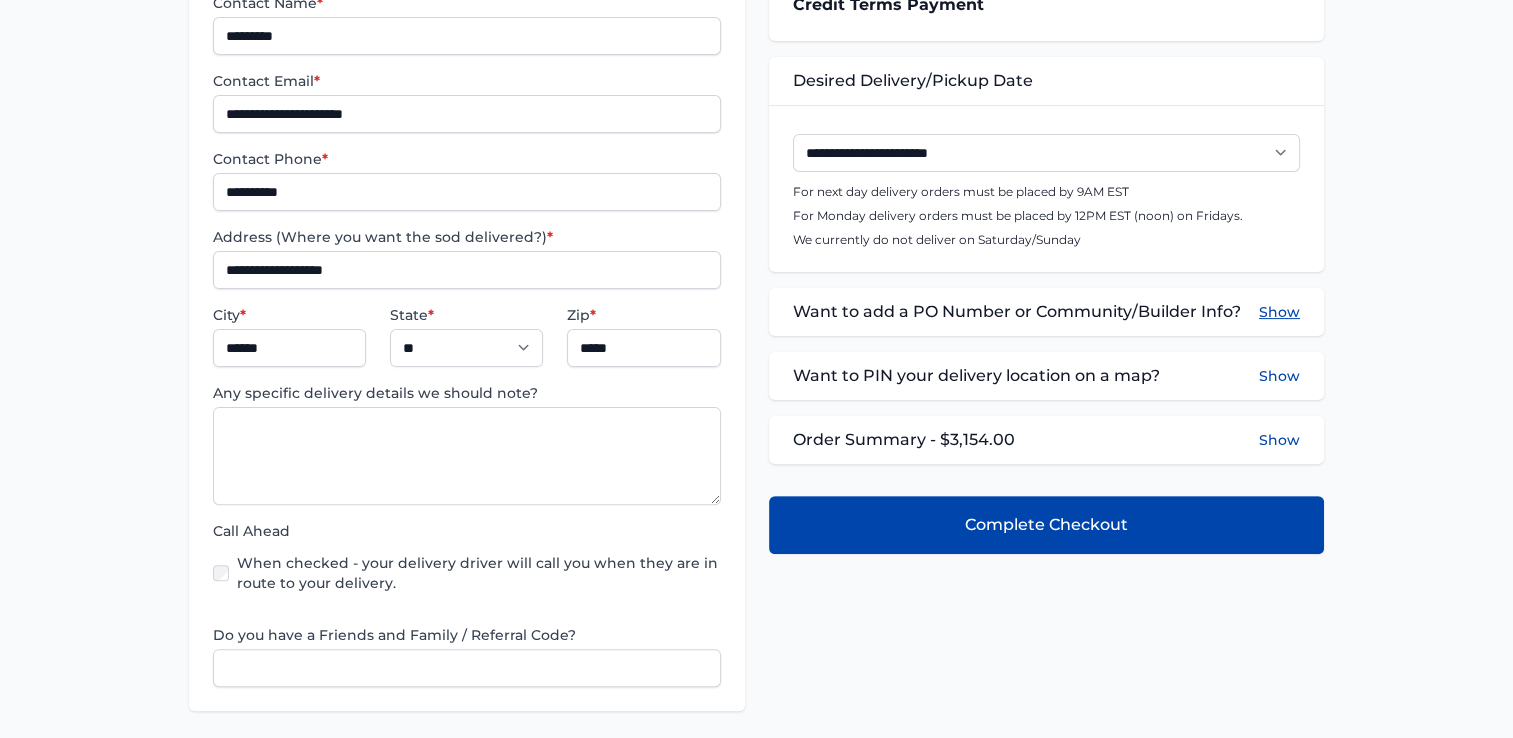 click on "Show" at bounding box center (1279, 312) 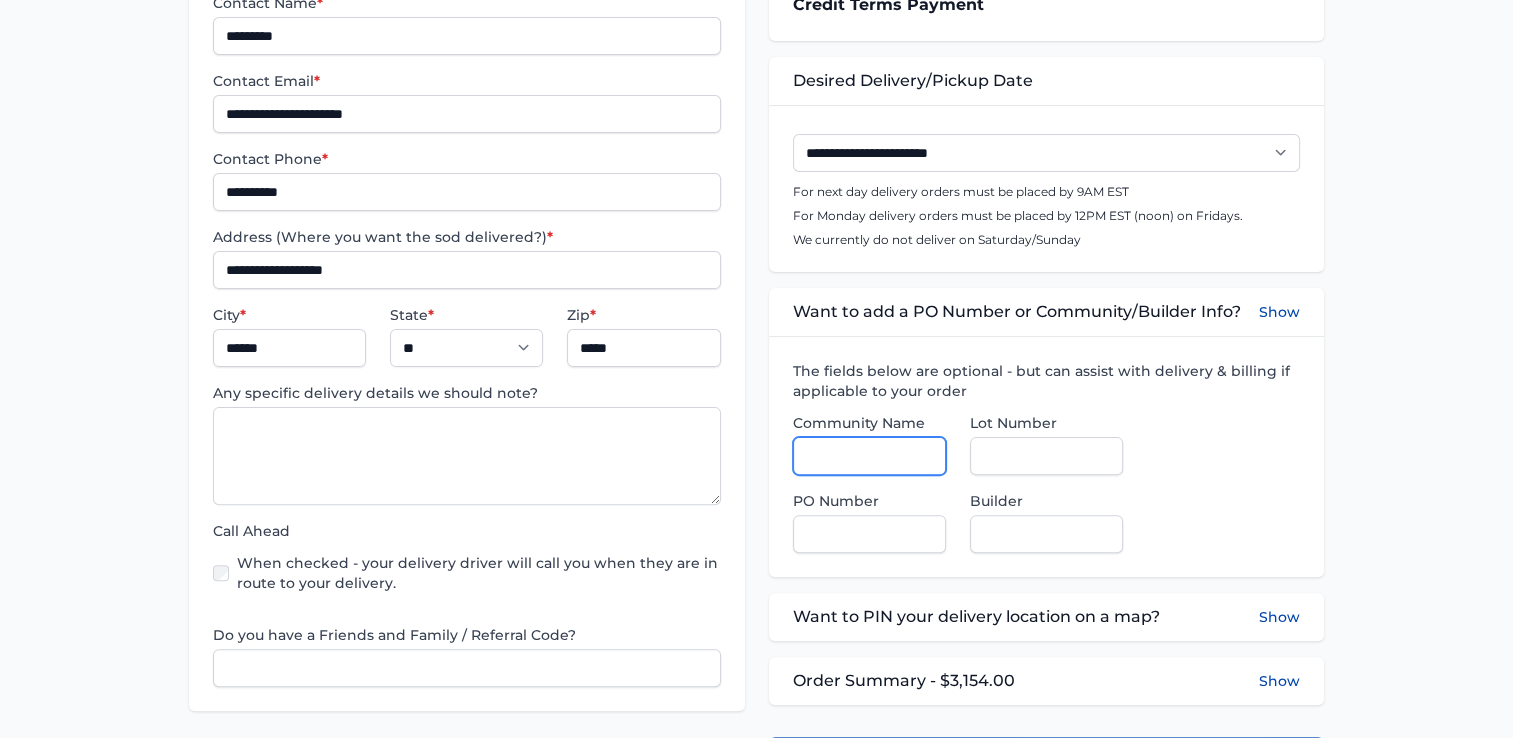 click on "Community Name" at bounding box center [869, 456] 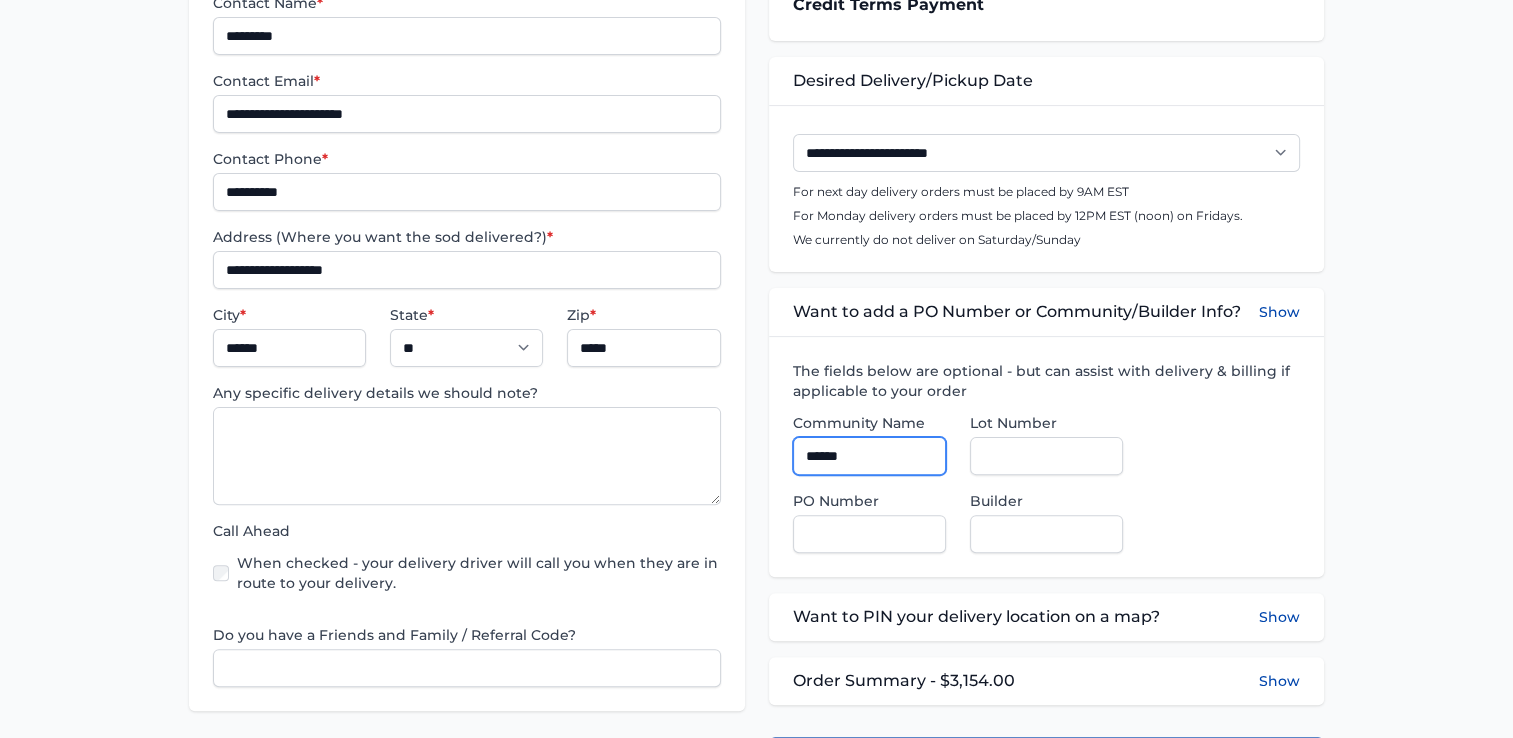type on "*********" 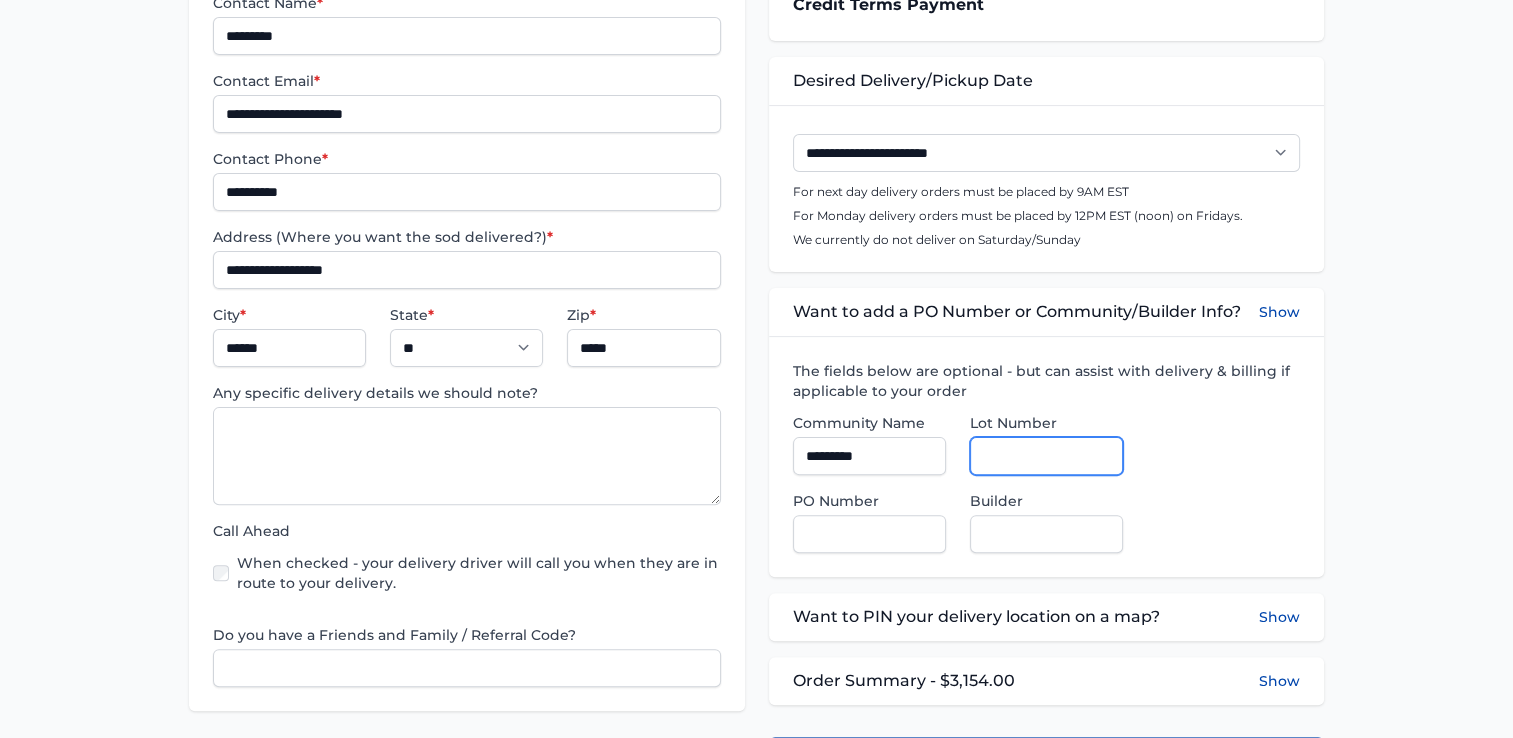 click on "Lot Number" at bounding box center (1046, 456) 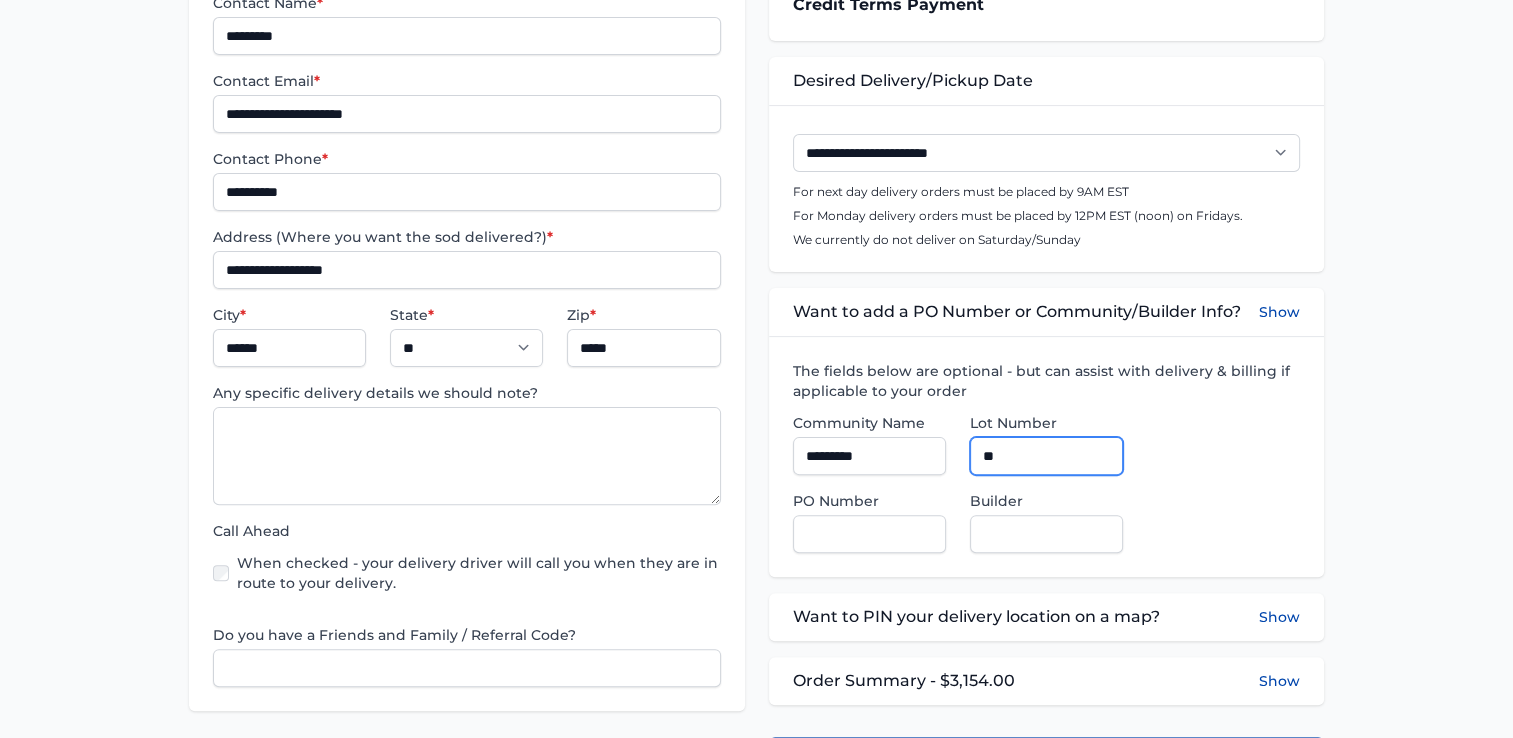 type on "**" 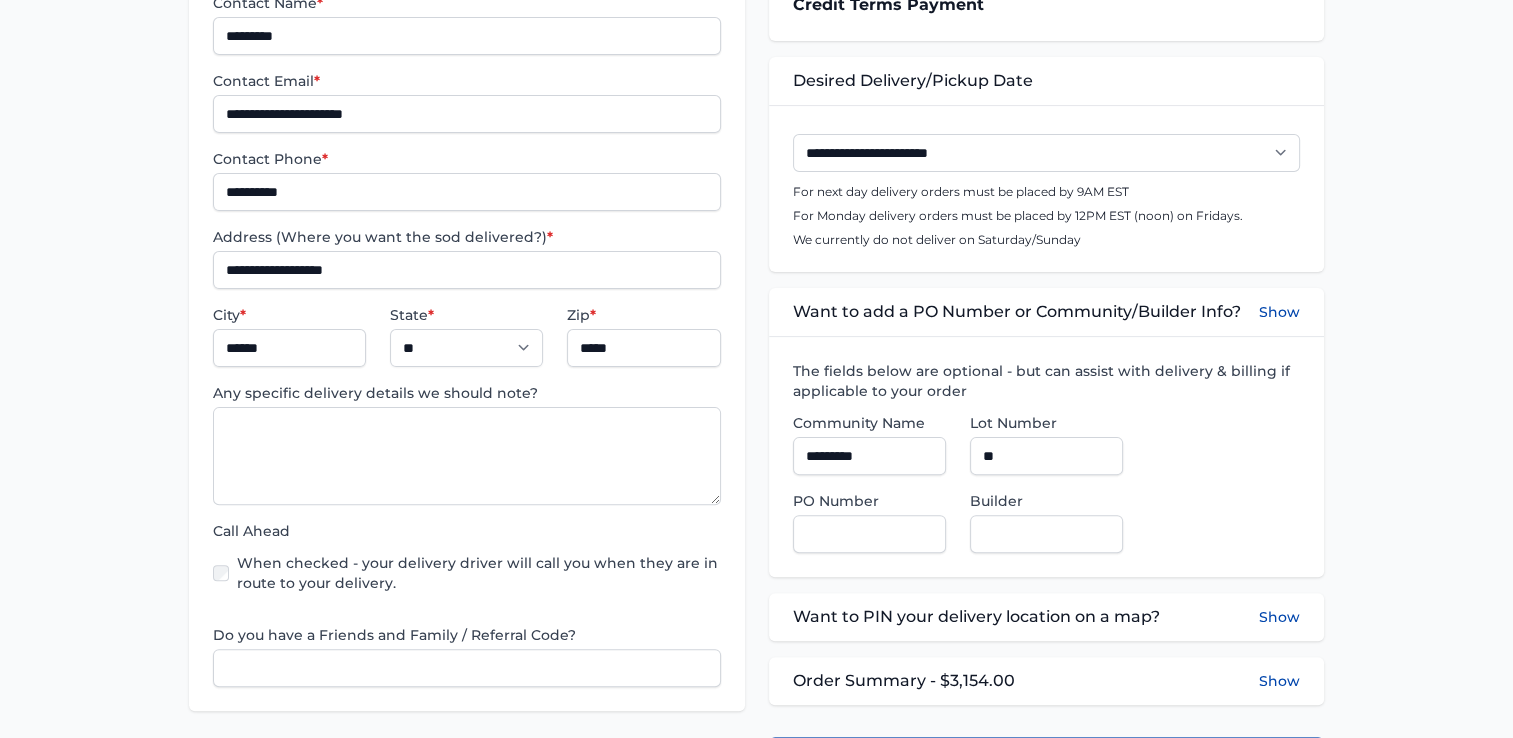 click on "The fields below are optional - but can assist with delivery & billing if applicable to your order
Community Name
*********
Lot Number
**
PO Number
Builder" at bounding box center (1046, 456) 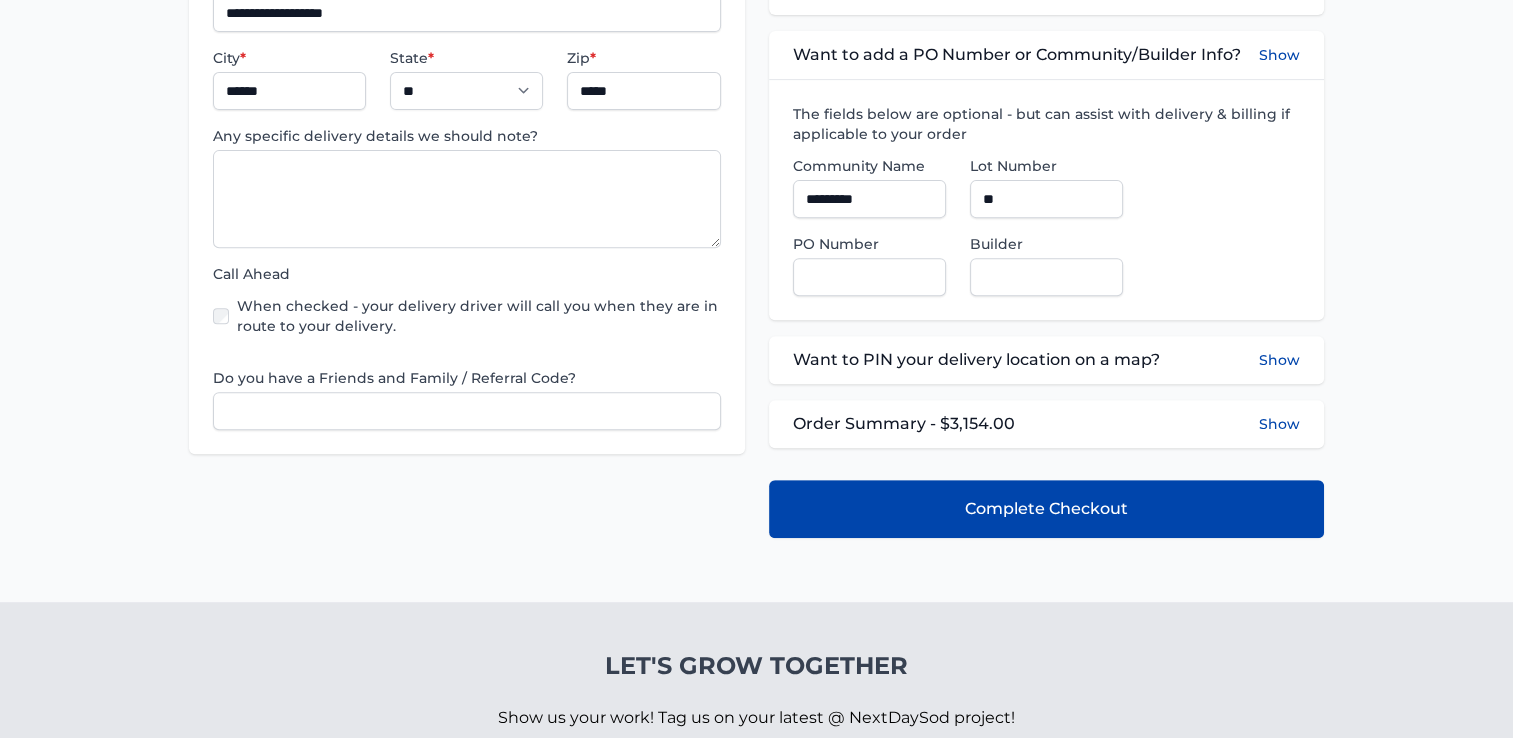 scroll, scrollTop: 800, scrollLeft: 0, axis: vertical 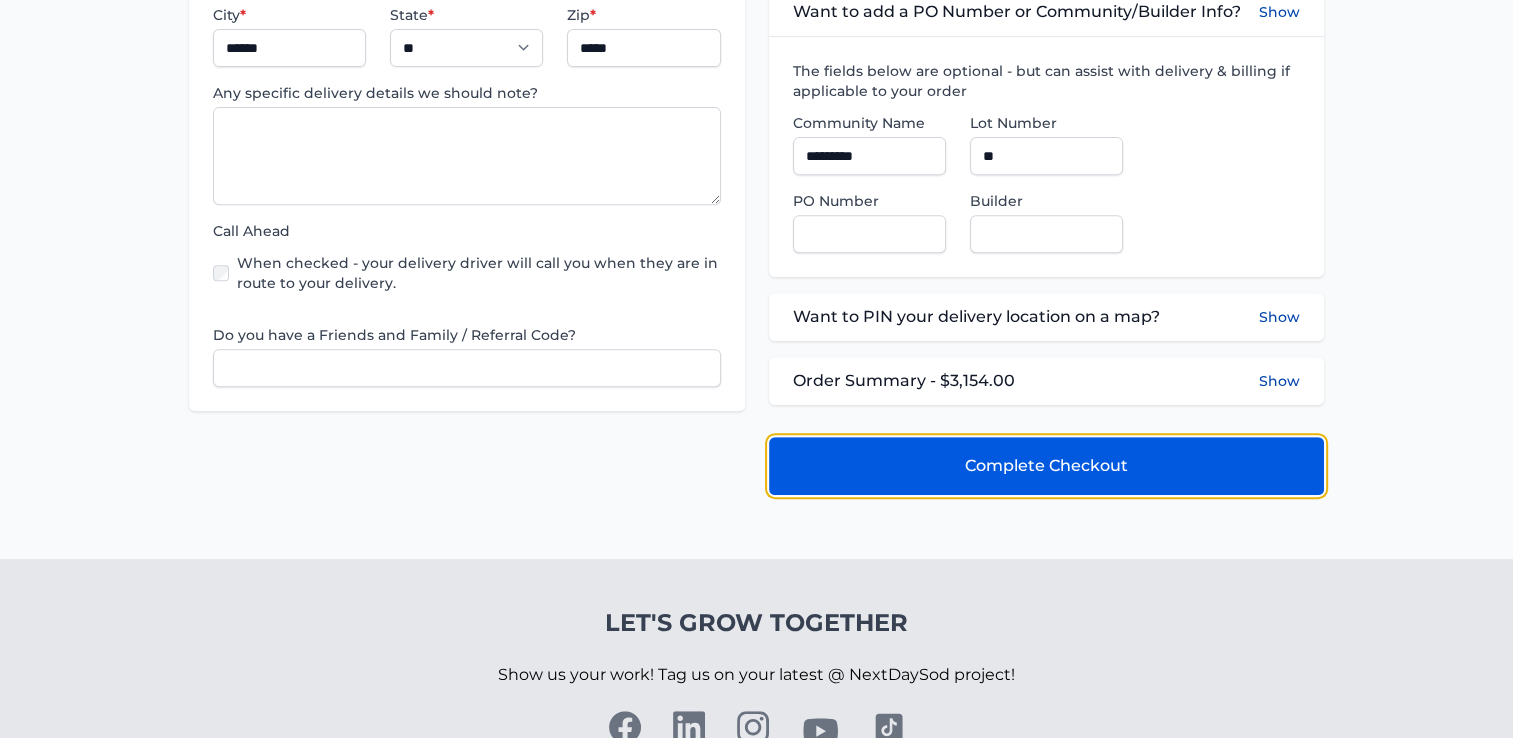 click on "Complete Checkout" at bounding box center [1046, 466] 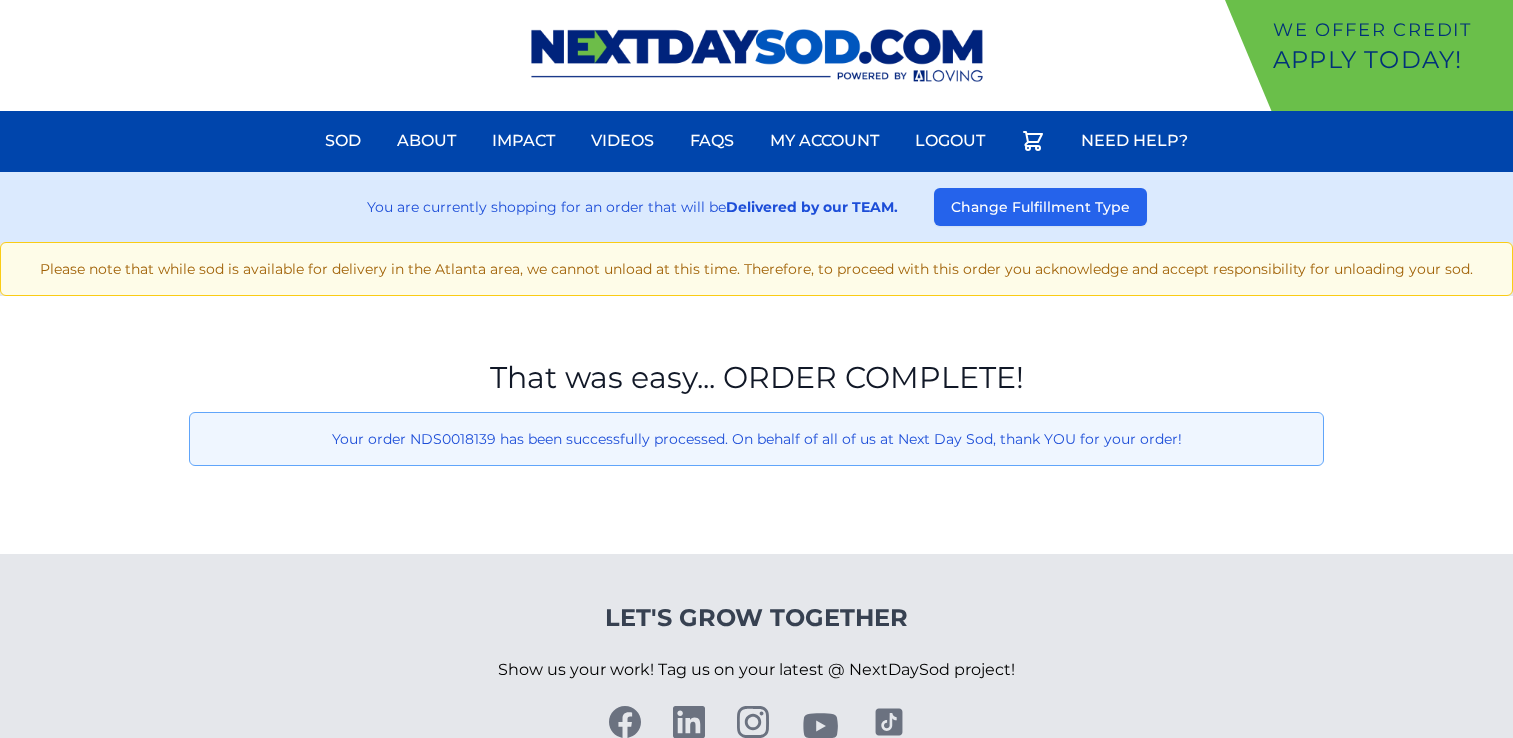 scroll, scrollTop: 0, scrollLeft: 0, axis: both 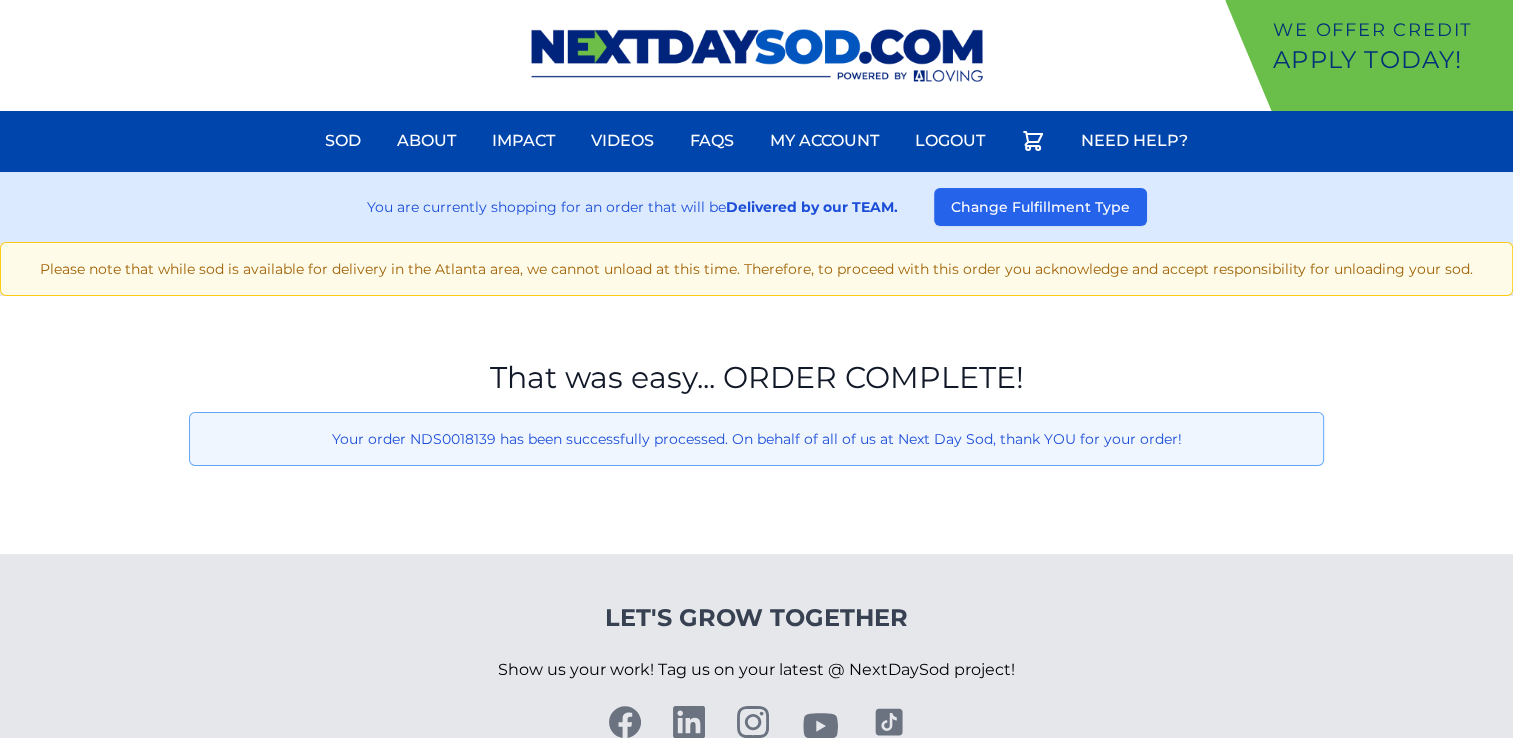 click at bounding box center (757, 55) 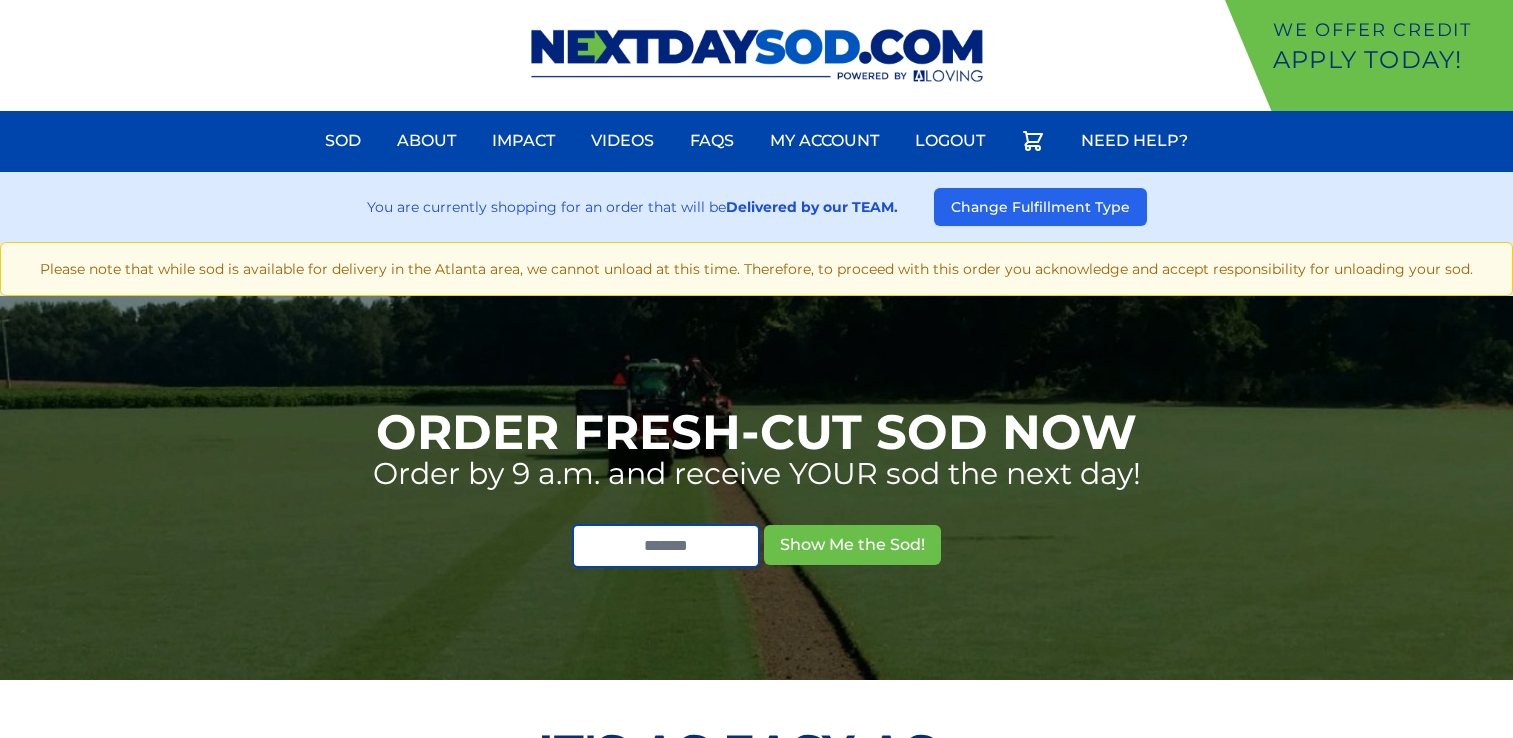 scroll, scrollTop: 0, scrollLeft: 0, axis: both 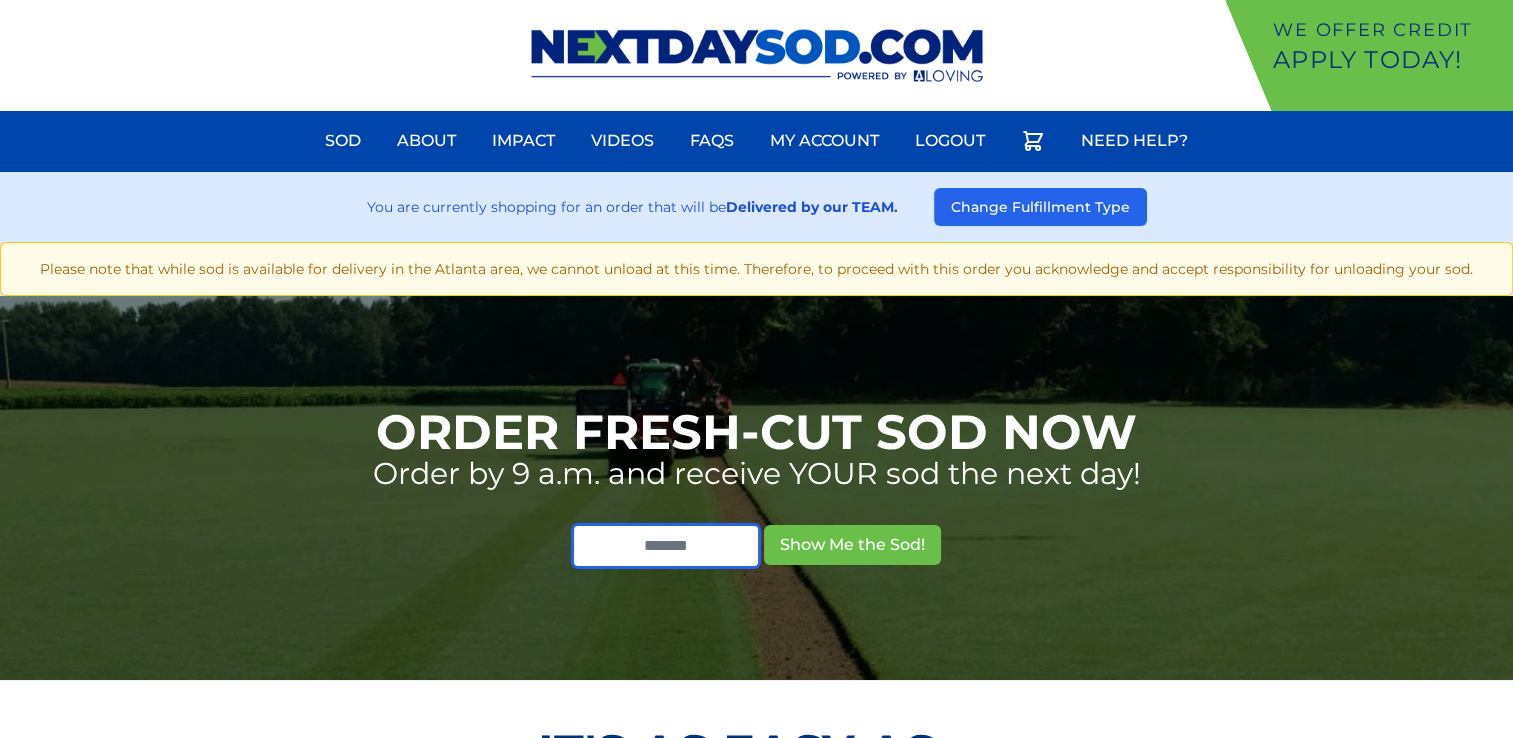 click at bounding box center (666, 546) 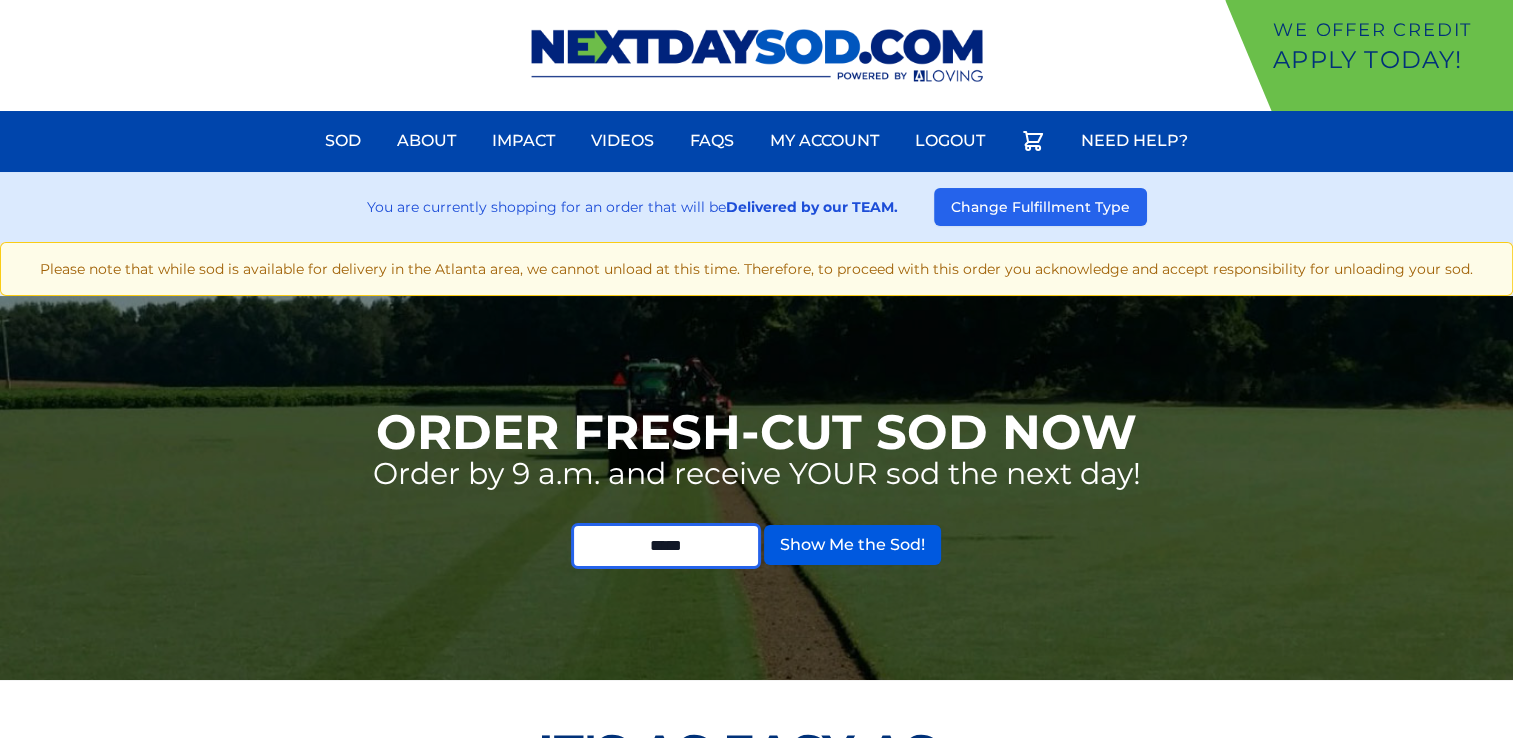type on "*****" 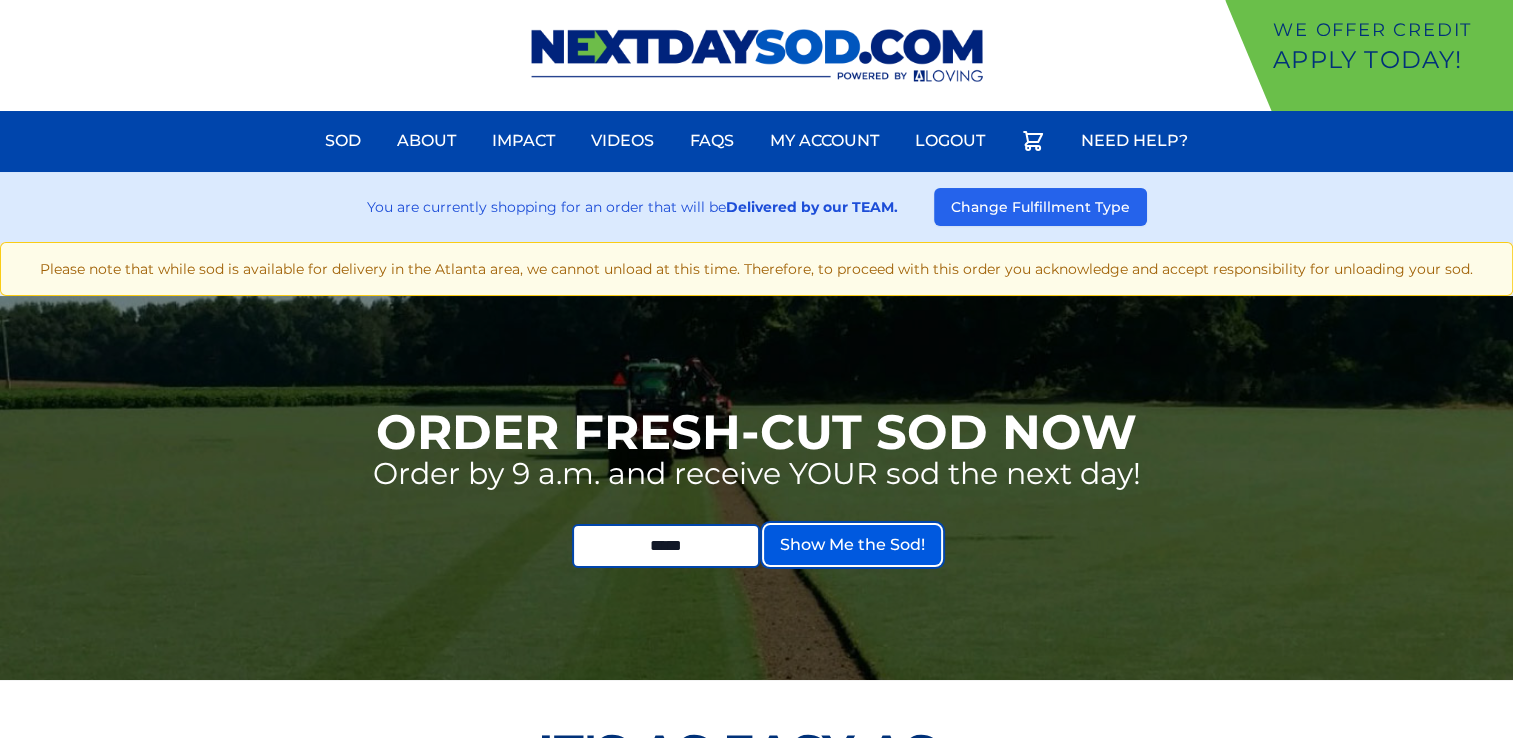 click on "Show Me the Sod!" at bounding box center [852, 545] 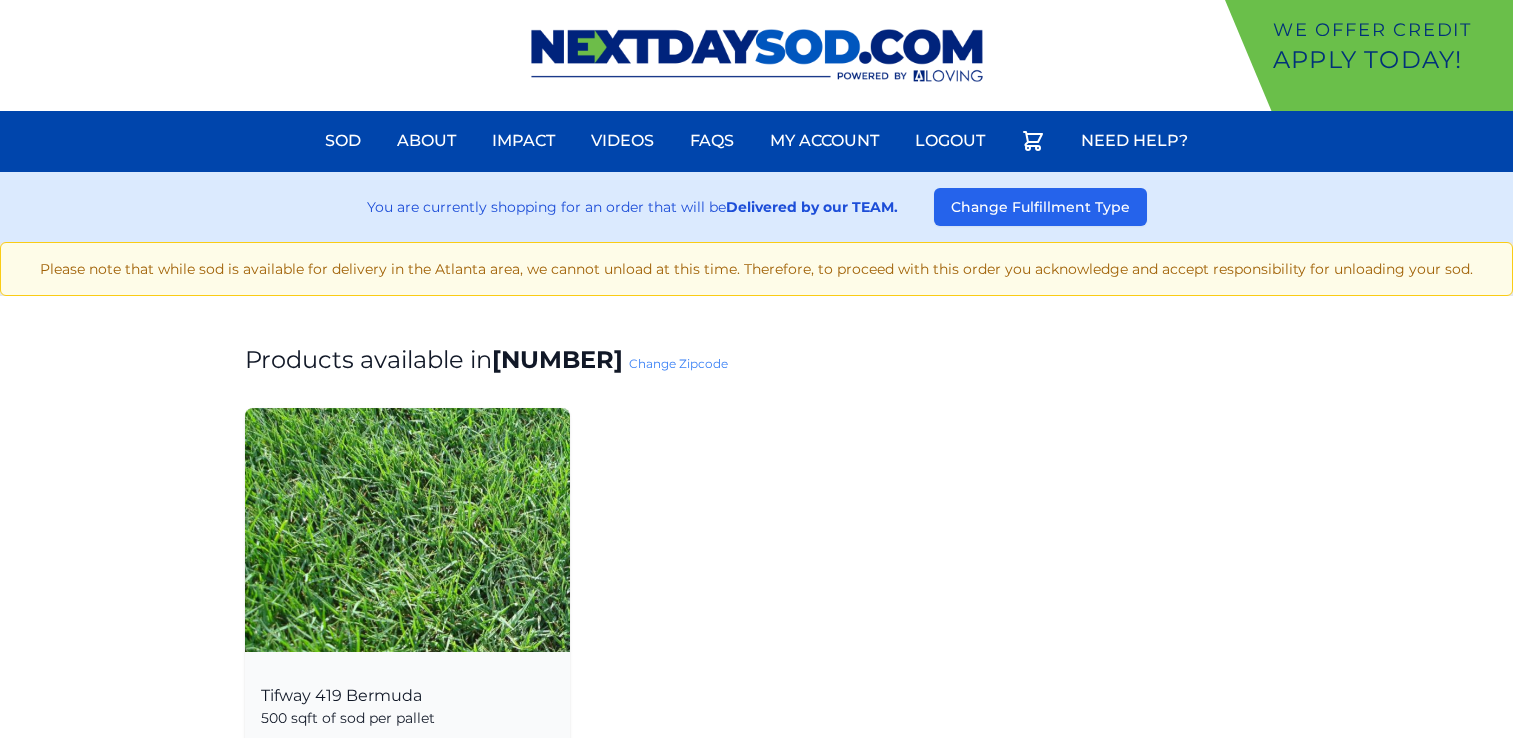 scroll, scrollTop: 0, scrollLeft: 0, axis: both 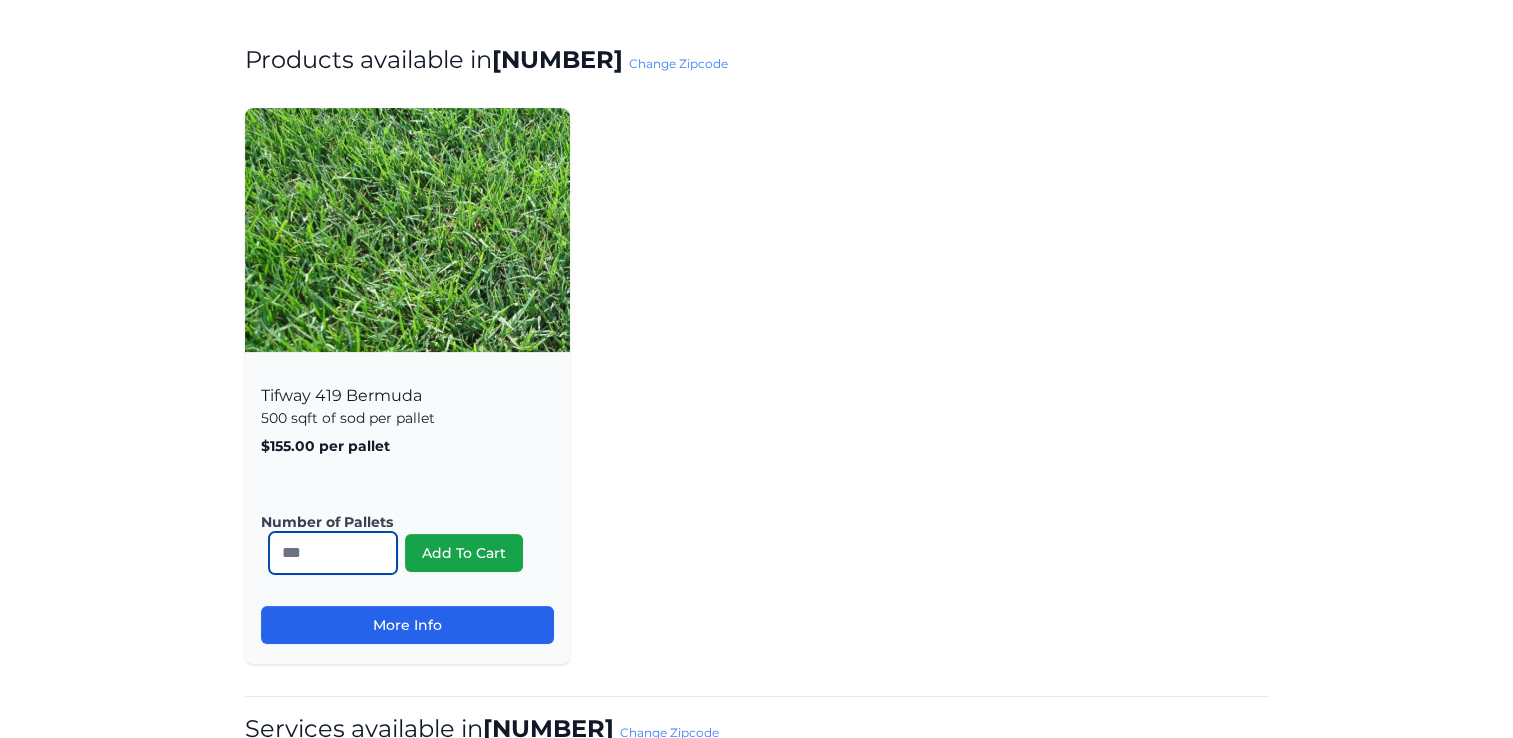 drag, startPoint x: 298, startPoint y: 558, endPoint x: 253, endPoint y: 560, distance: 45.044422 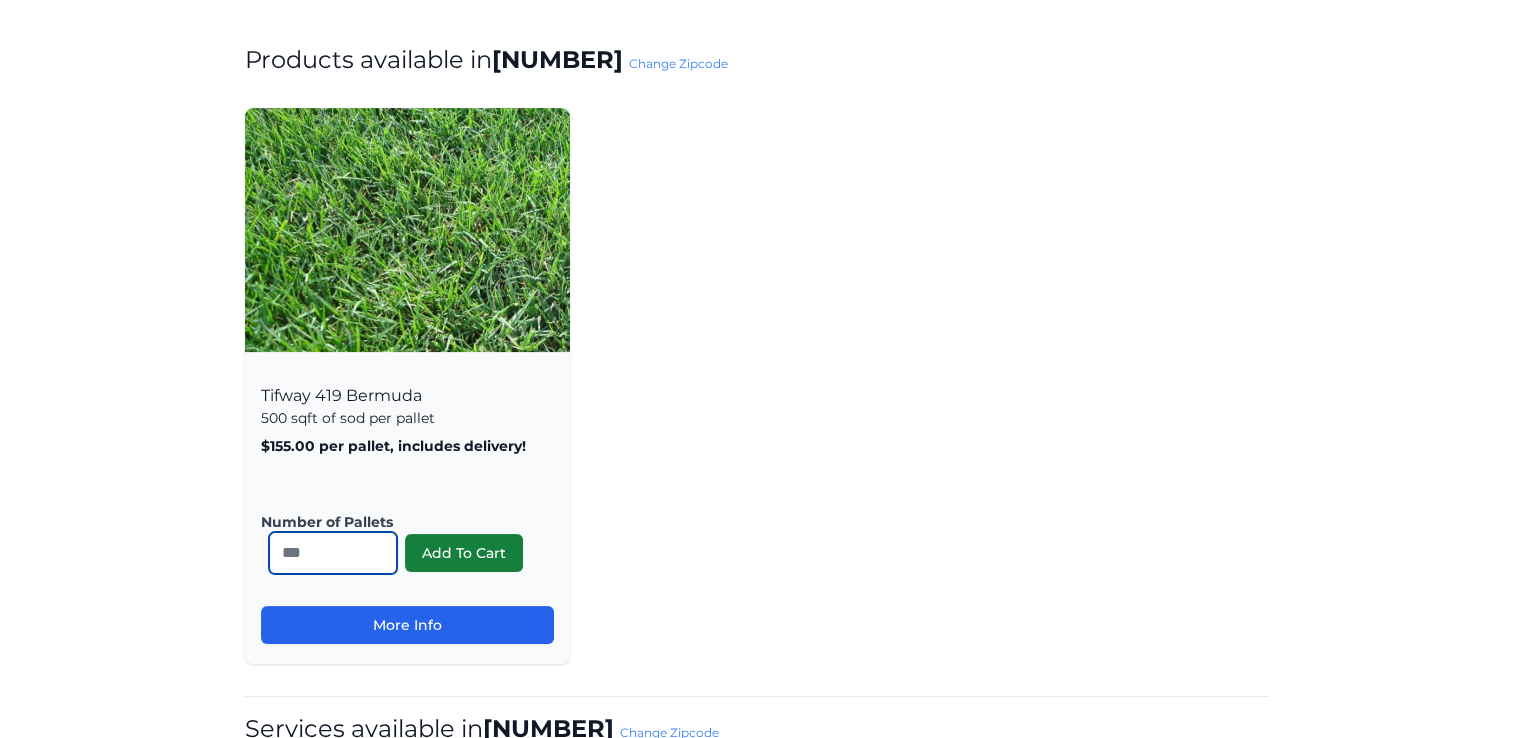 type on "**" 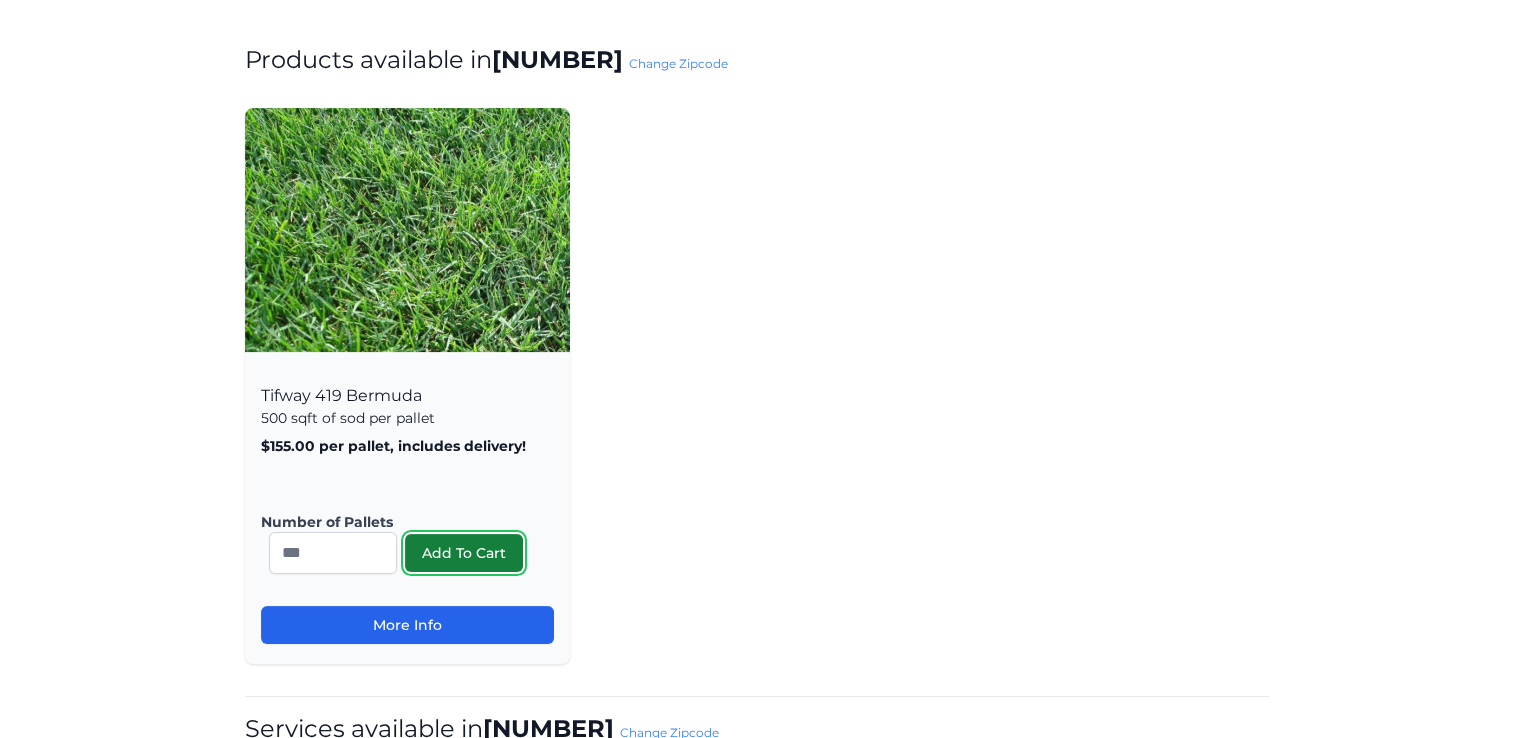 click on "Add To Cart" at bounding box center (464, 553) 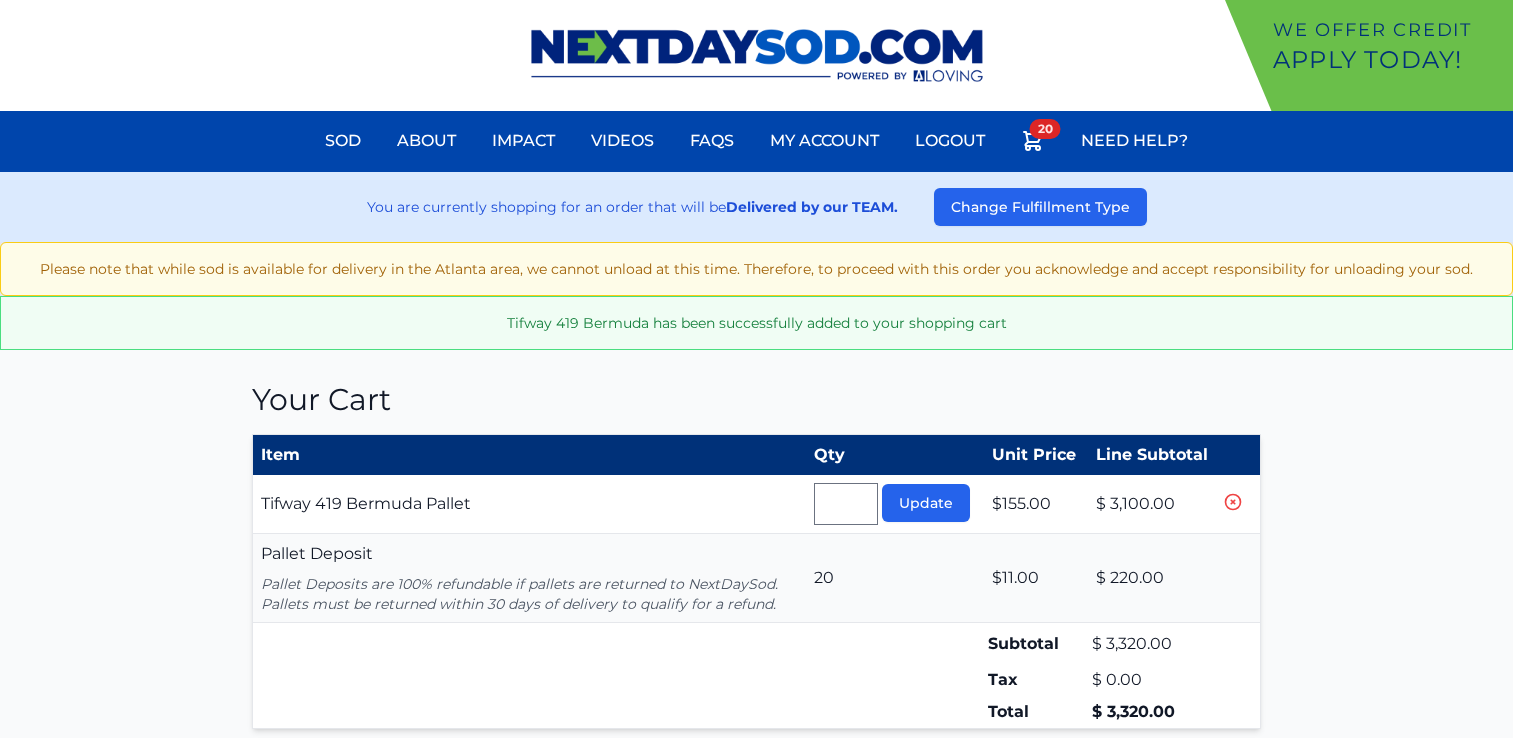 scroll, scrollTop: 0, scrollLeft: 0, axis: both 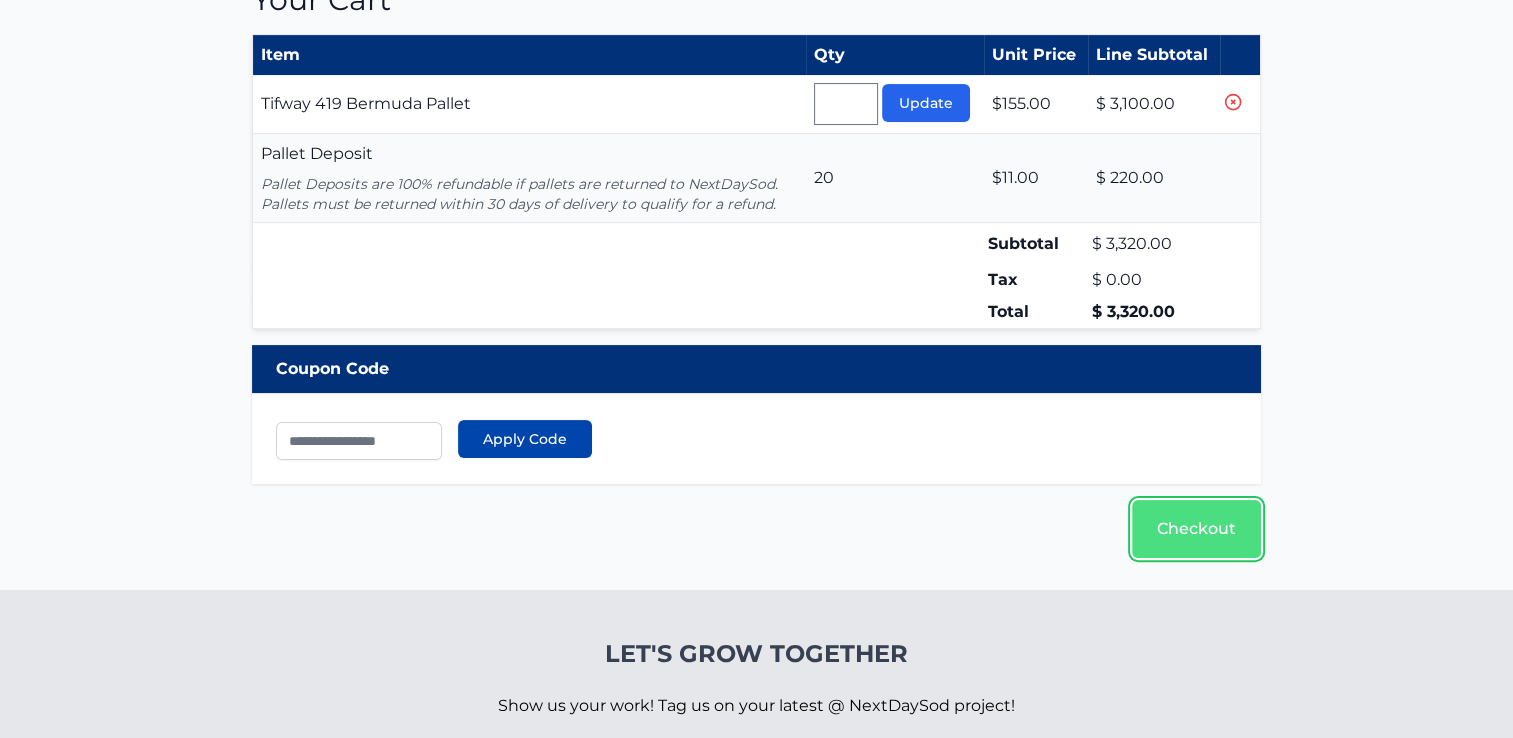 click on "Checkout" at bounding box center [1196, 529] 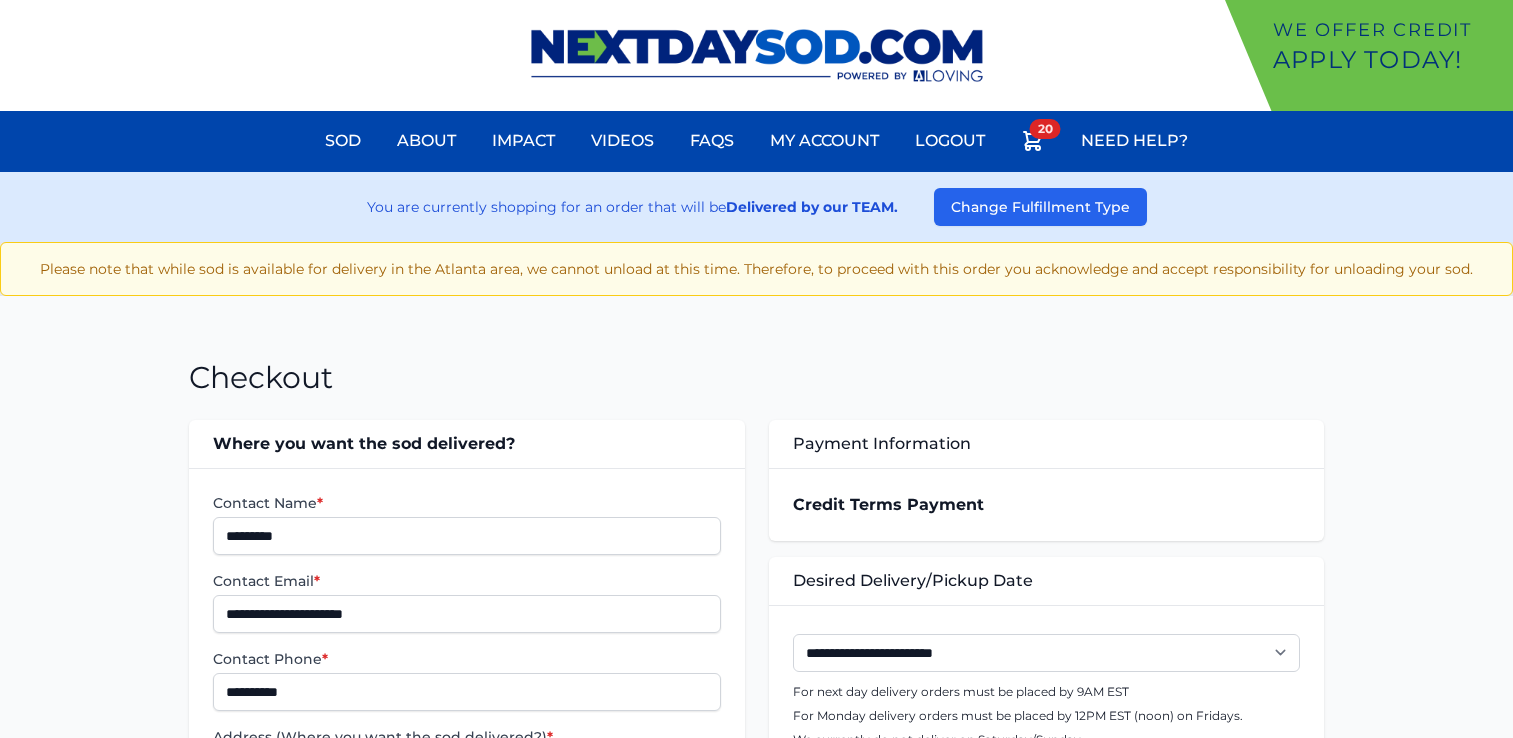 scroll, scrollTop: 0, scrollLeft: 0, axis: both 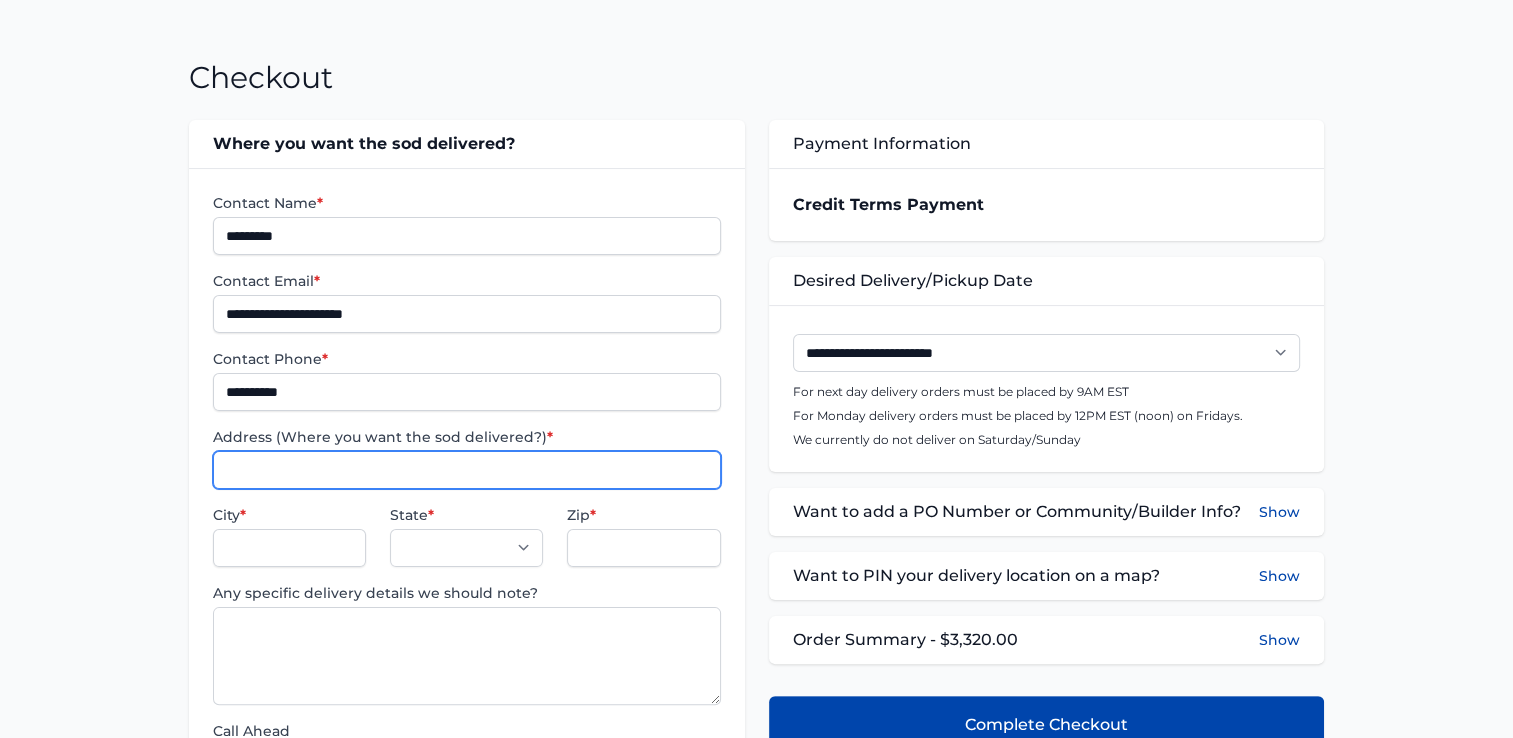 click on "Address (Where you want the sod delivered?)
*" at bounding box center (466, 470) 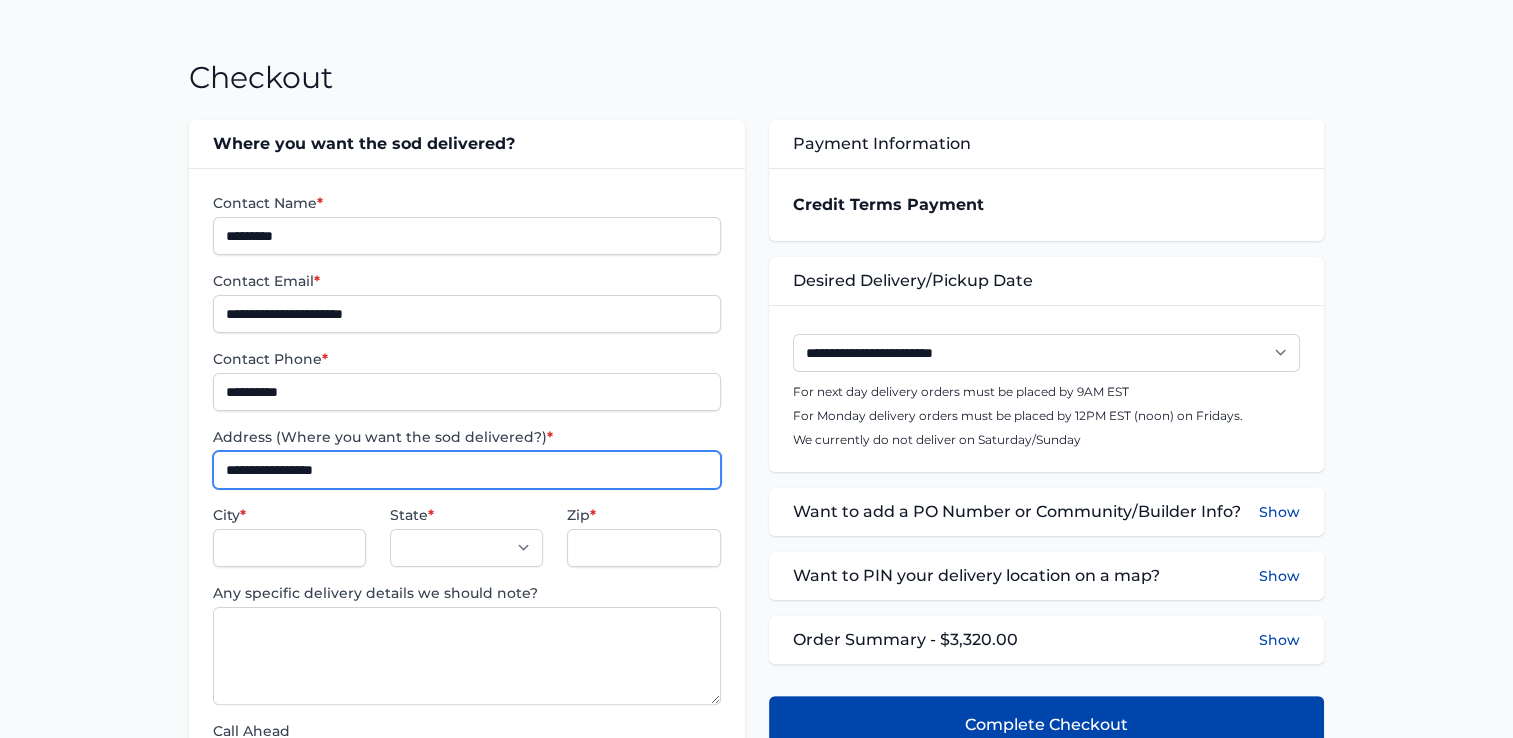 type on "**********" 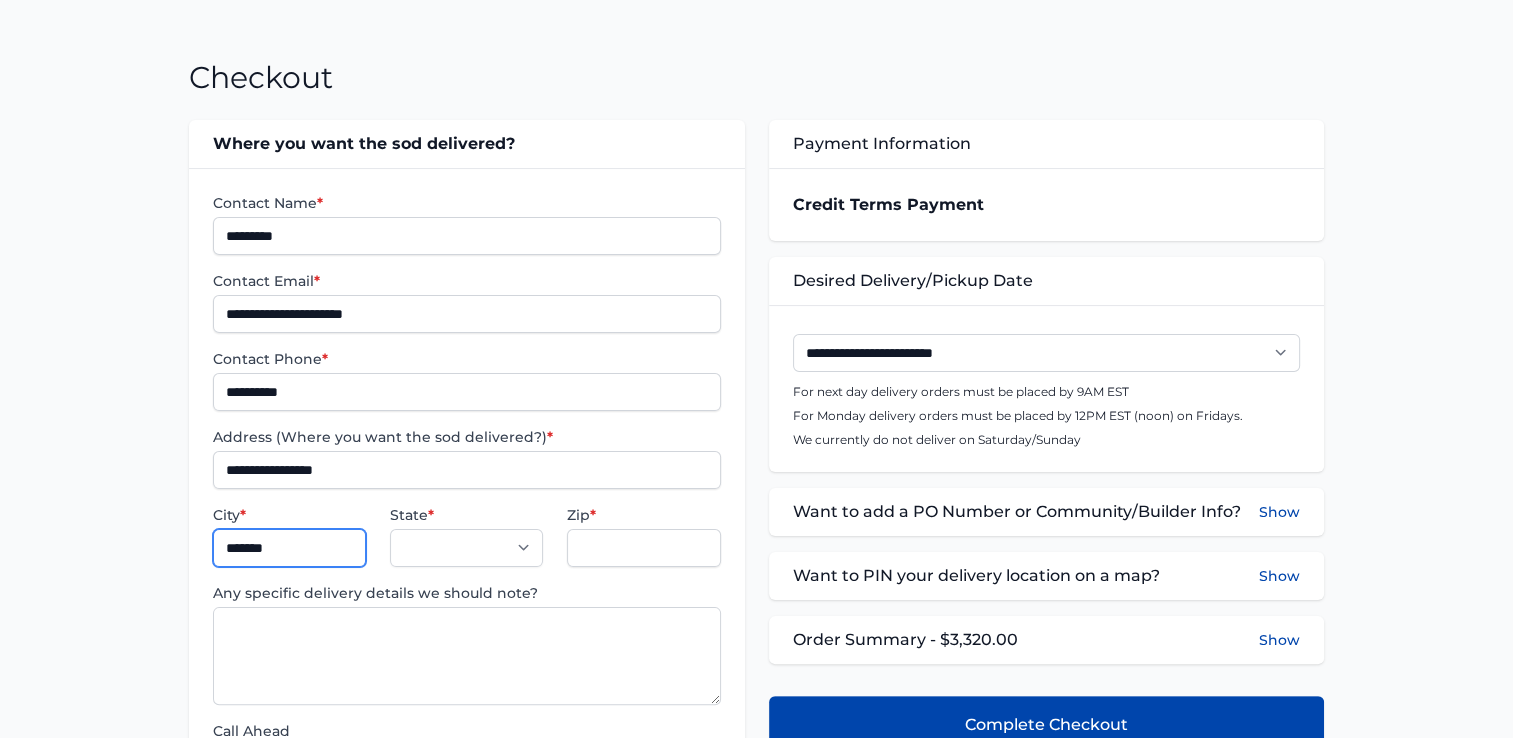 type on "*******" 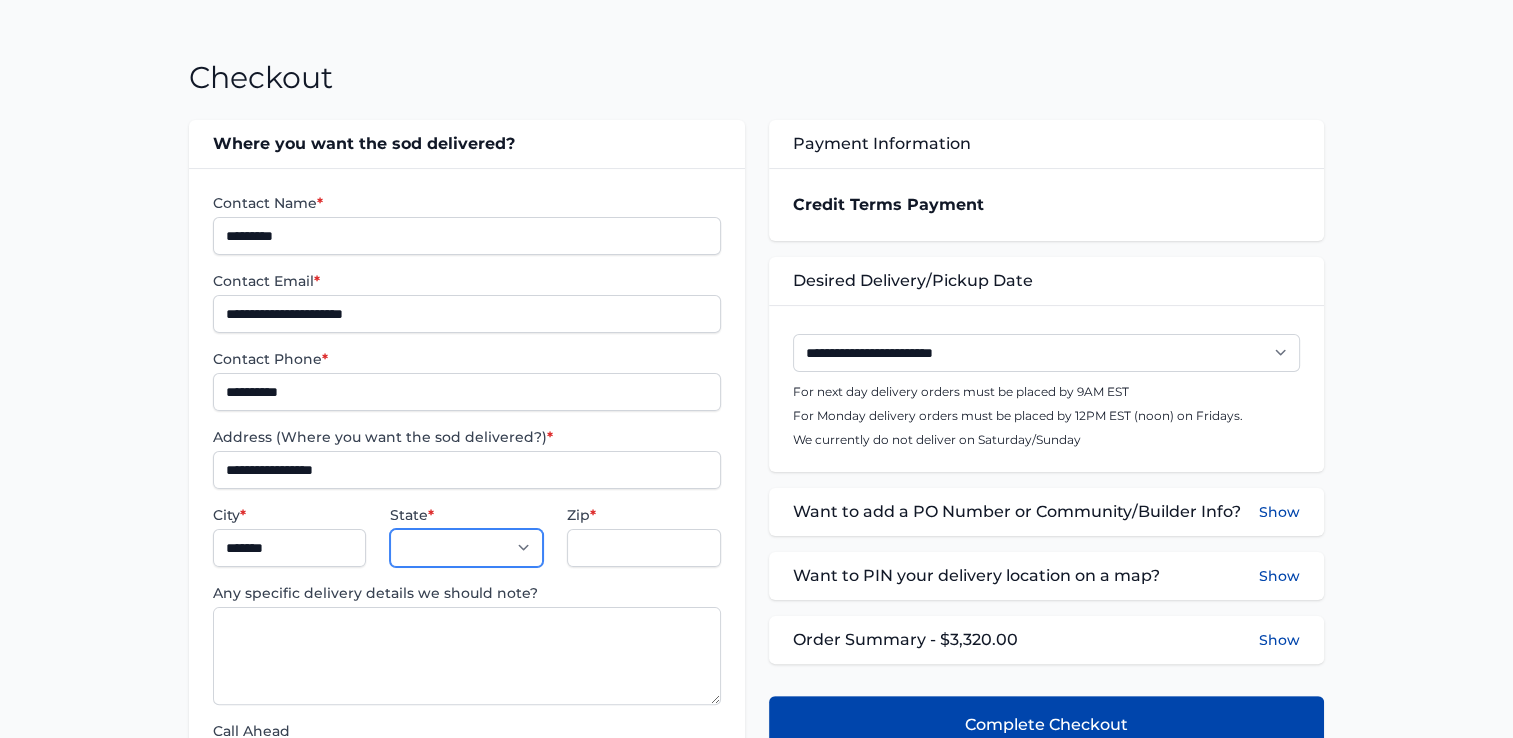 select on "**" 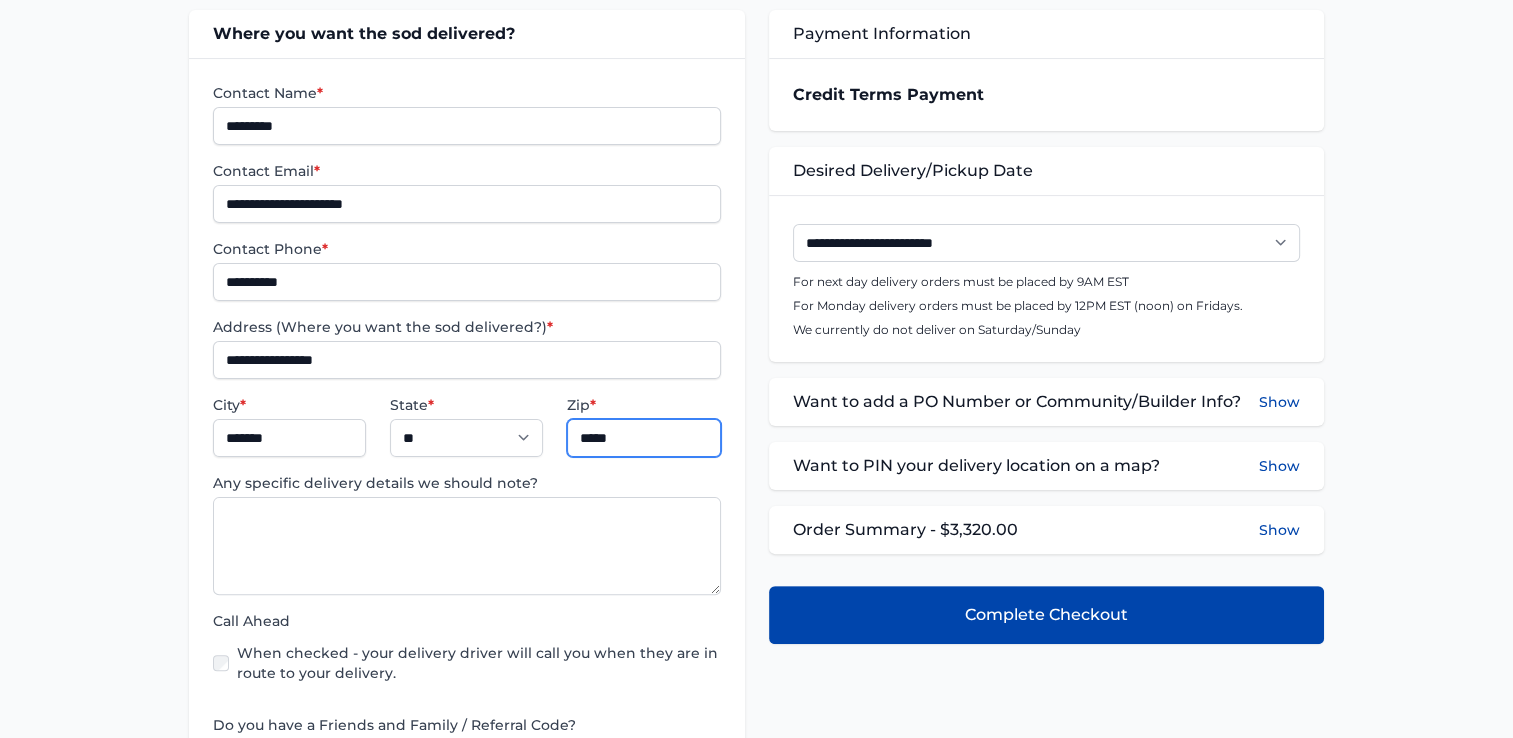 scroll, scrollTop: 400, scrollLeft: 0, axis: vertical 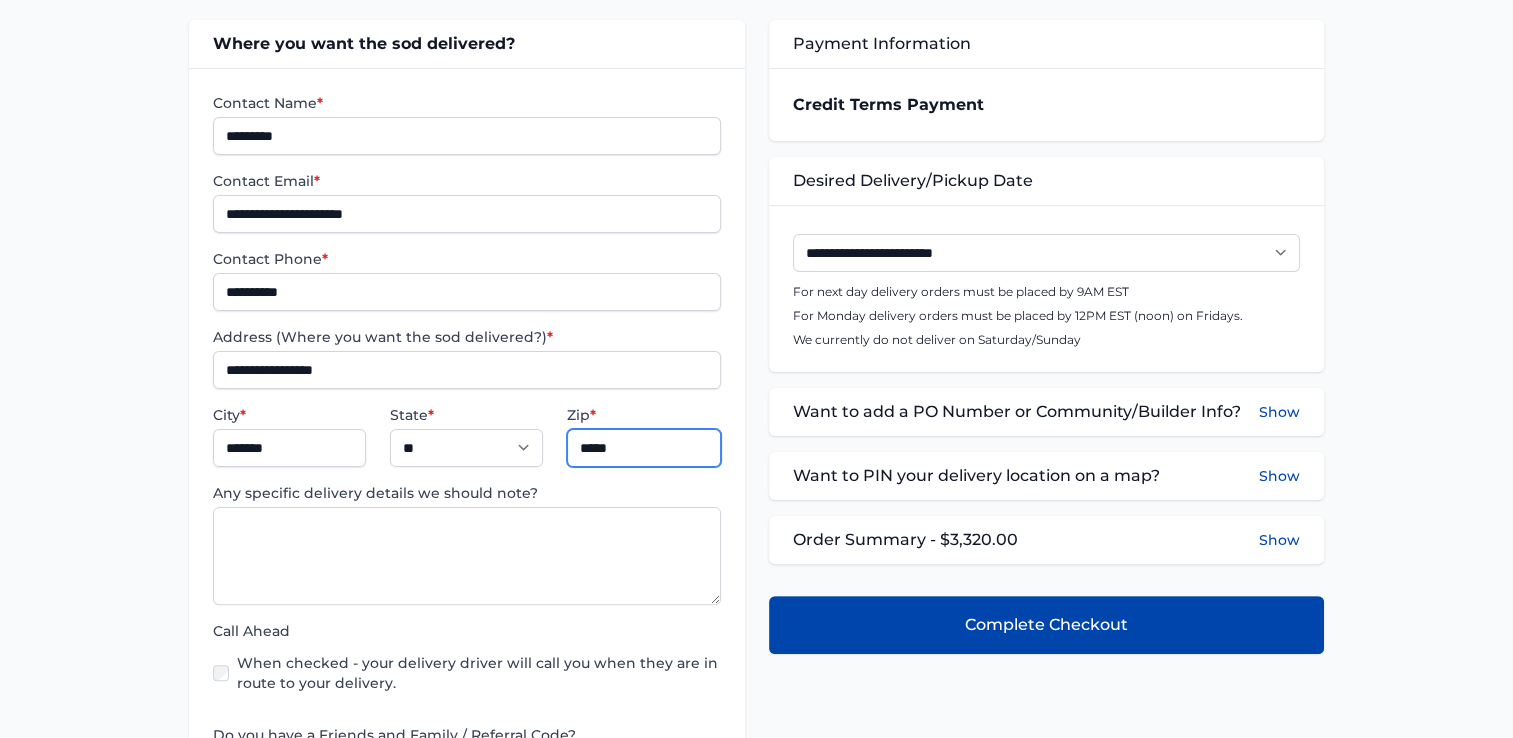 type on "*****" 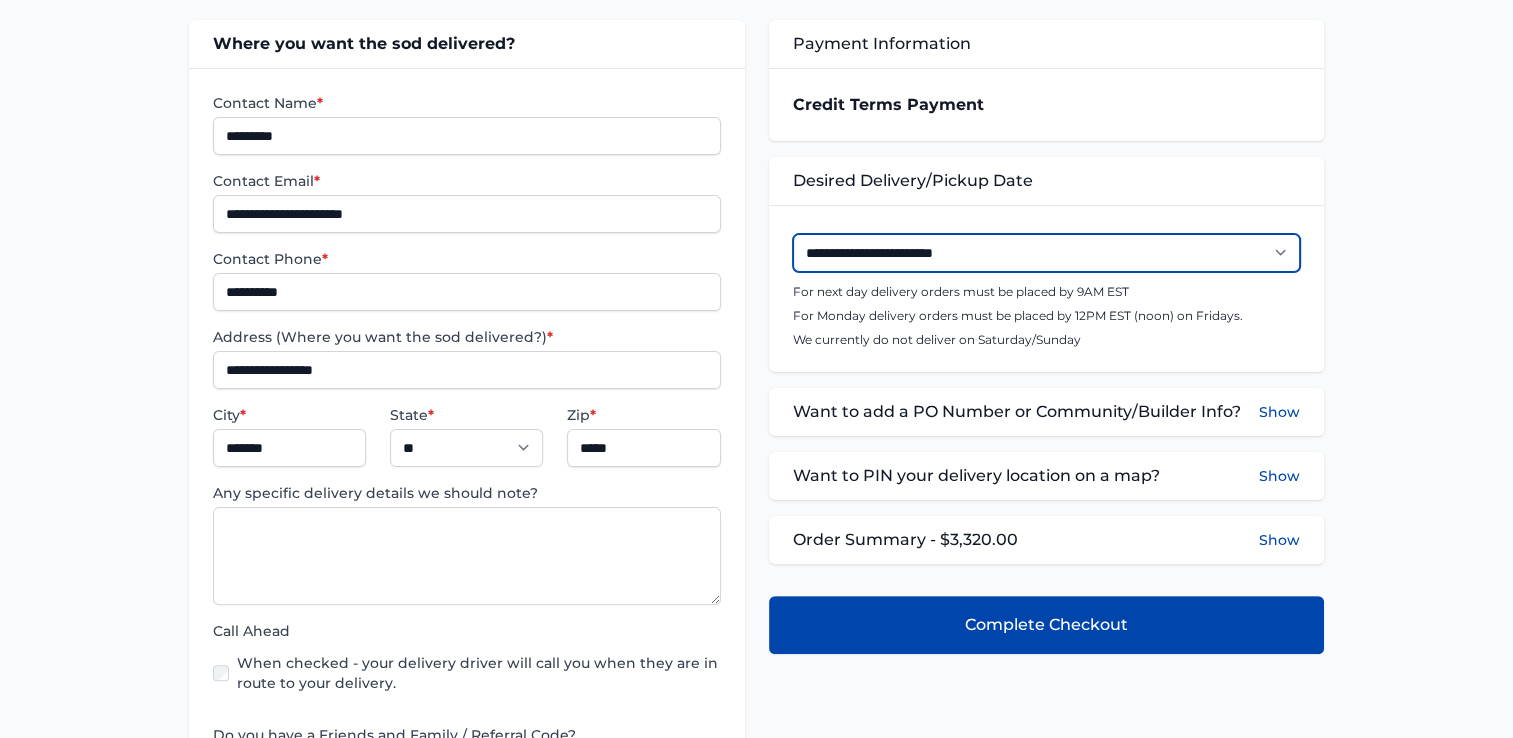 click on "**********" at bounding box center [1046, 253] 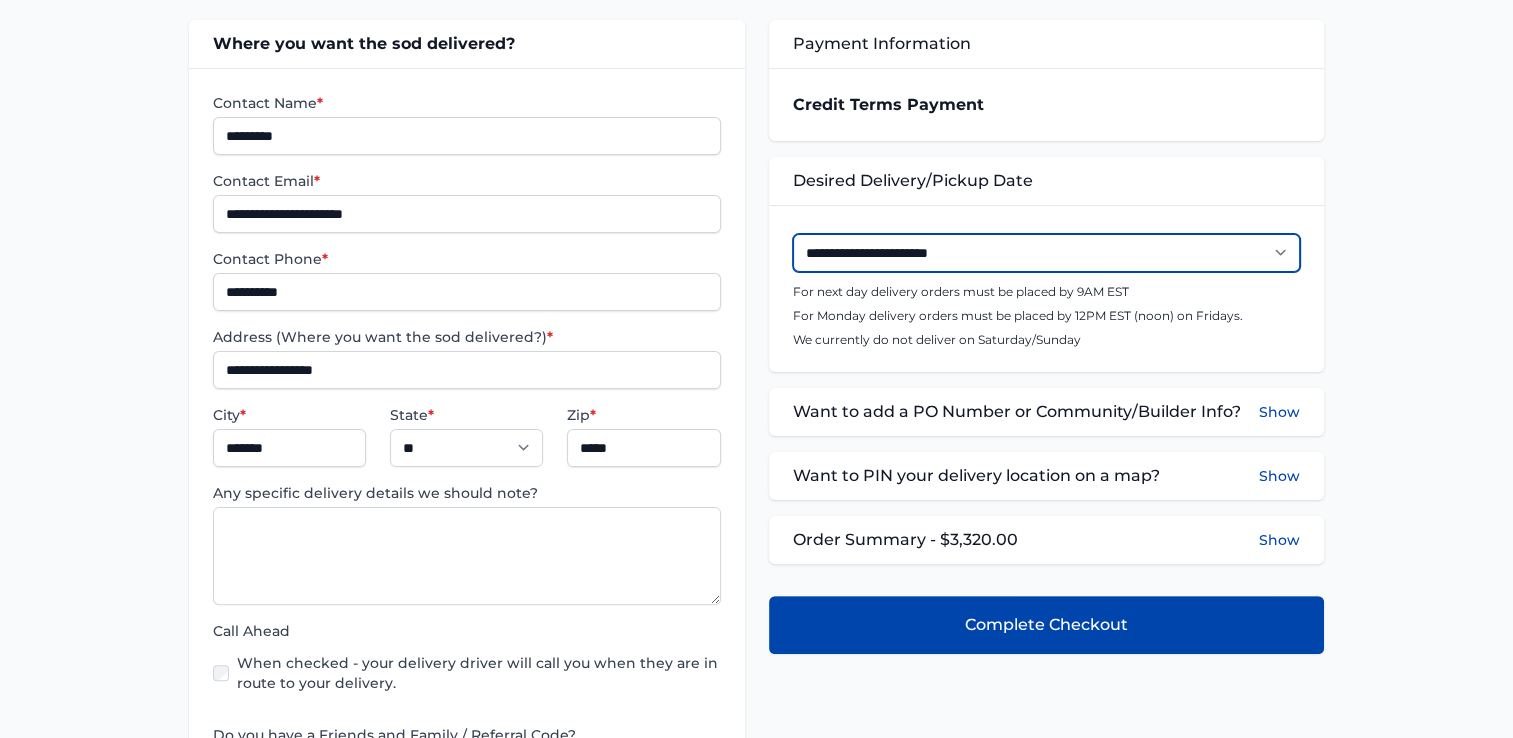 click on "**********" at bounding box center (1046, 253) 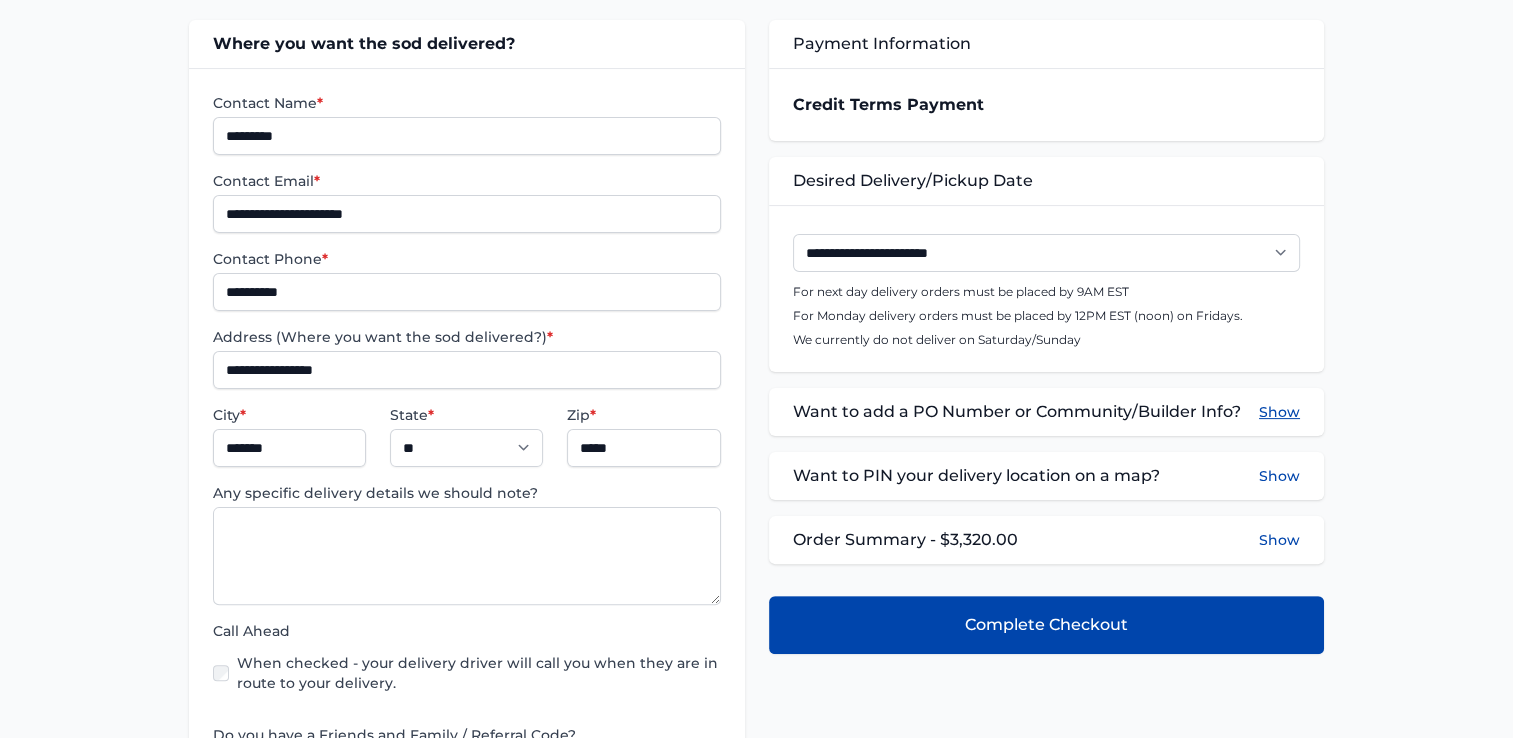 click on "Show" at bounding box center [1279, 412] 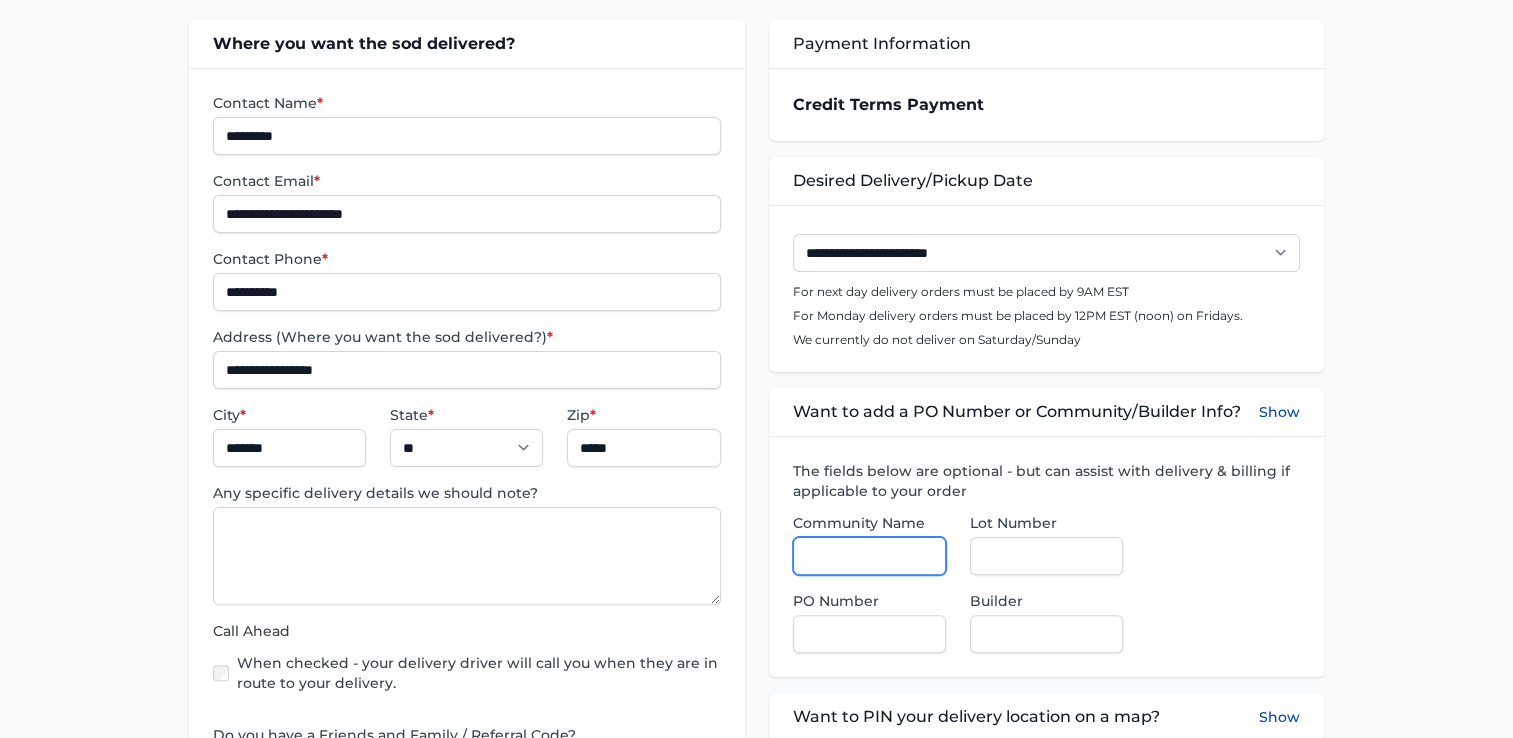 click on "Community Name" at bounding box center (869, 556) 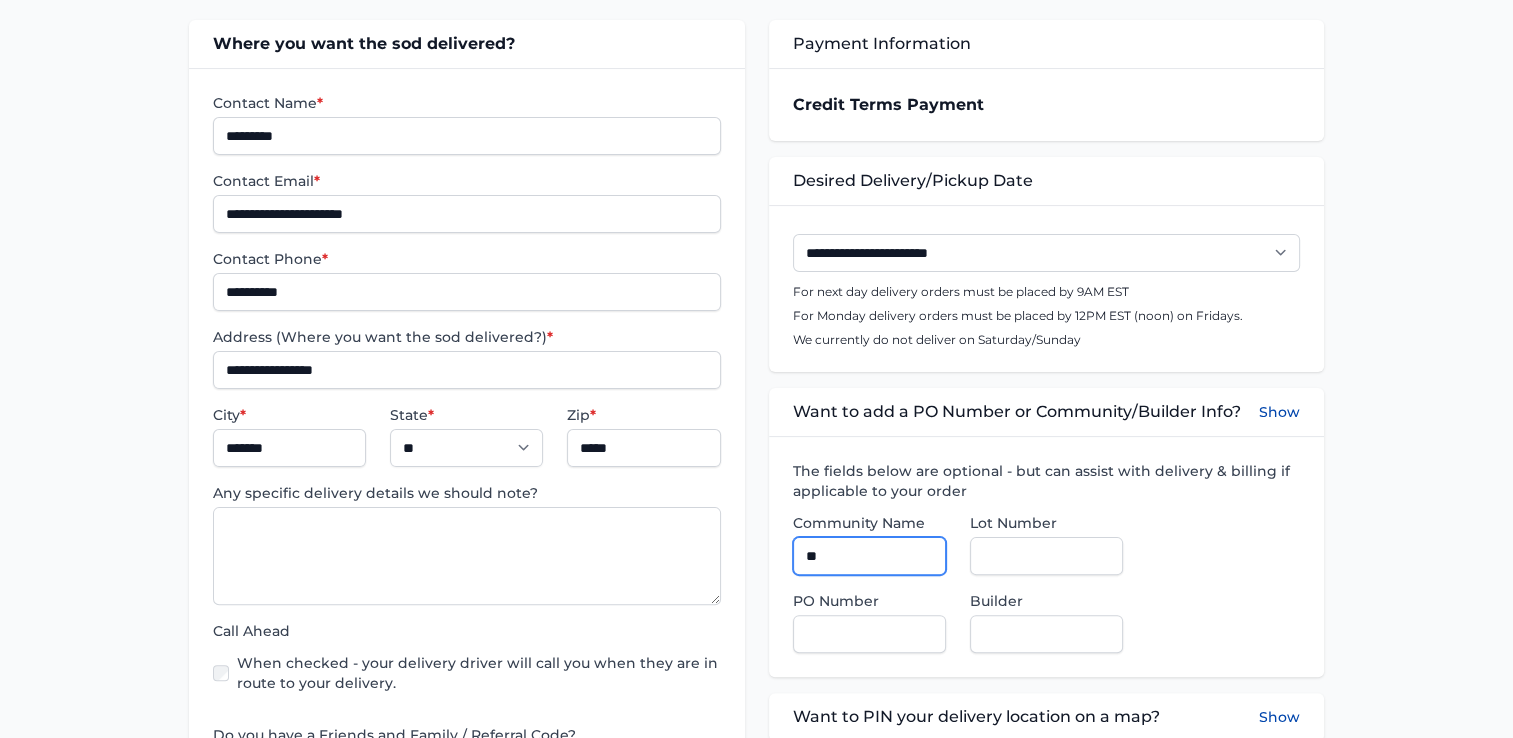 type on "**********" 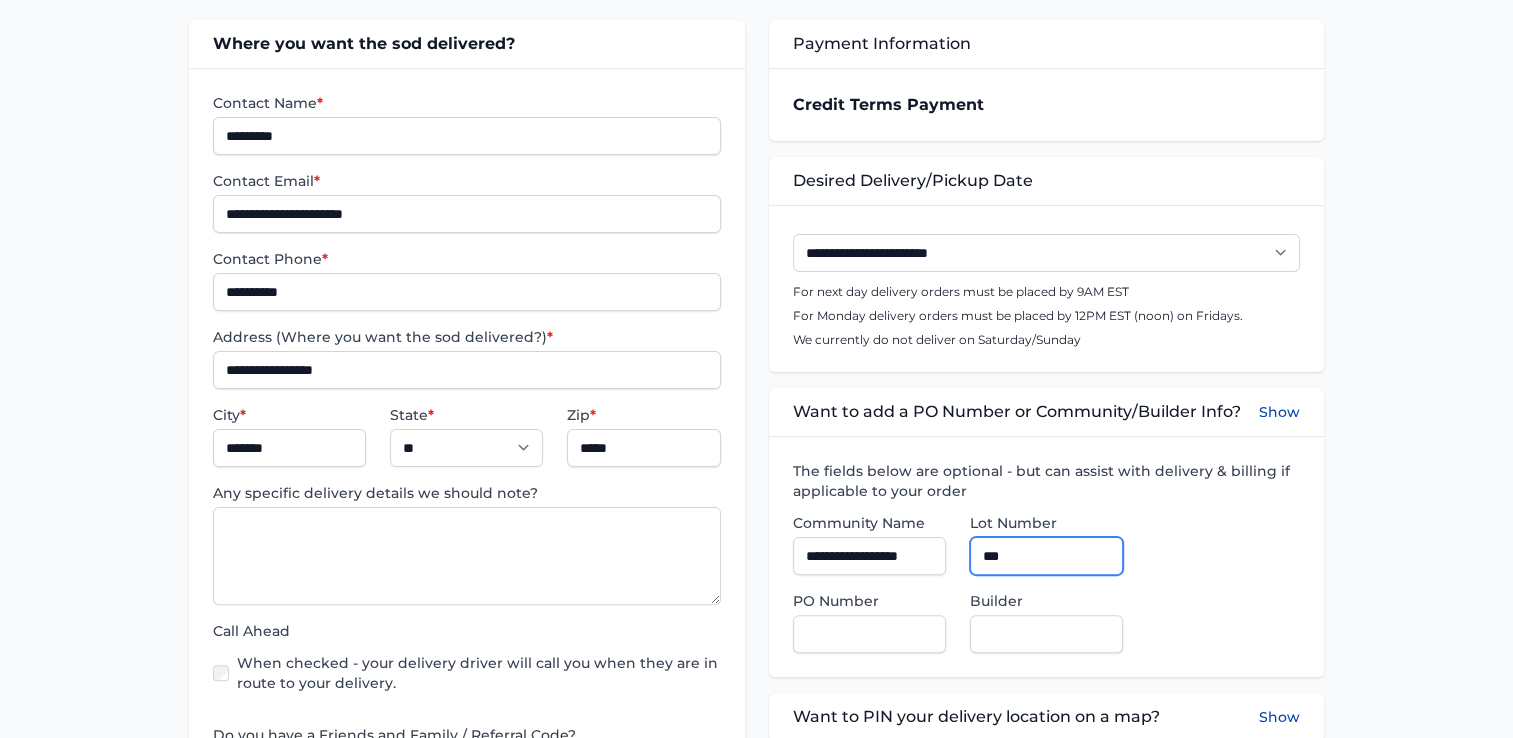 type on "***" 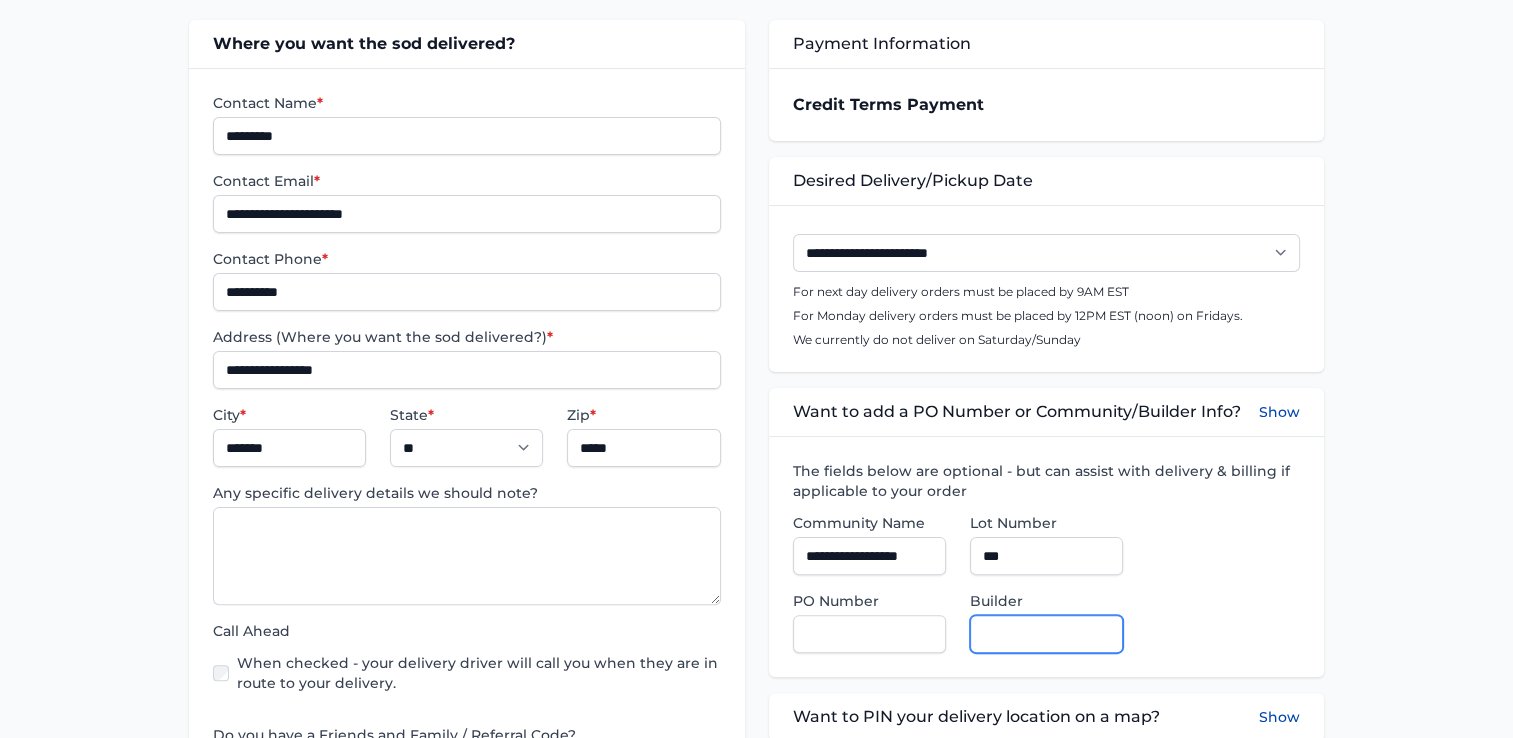 click on "Builder" at bounding box center (1046, 634) 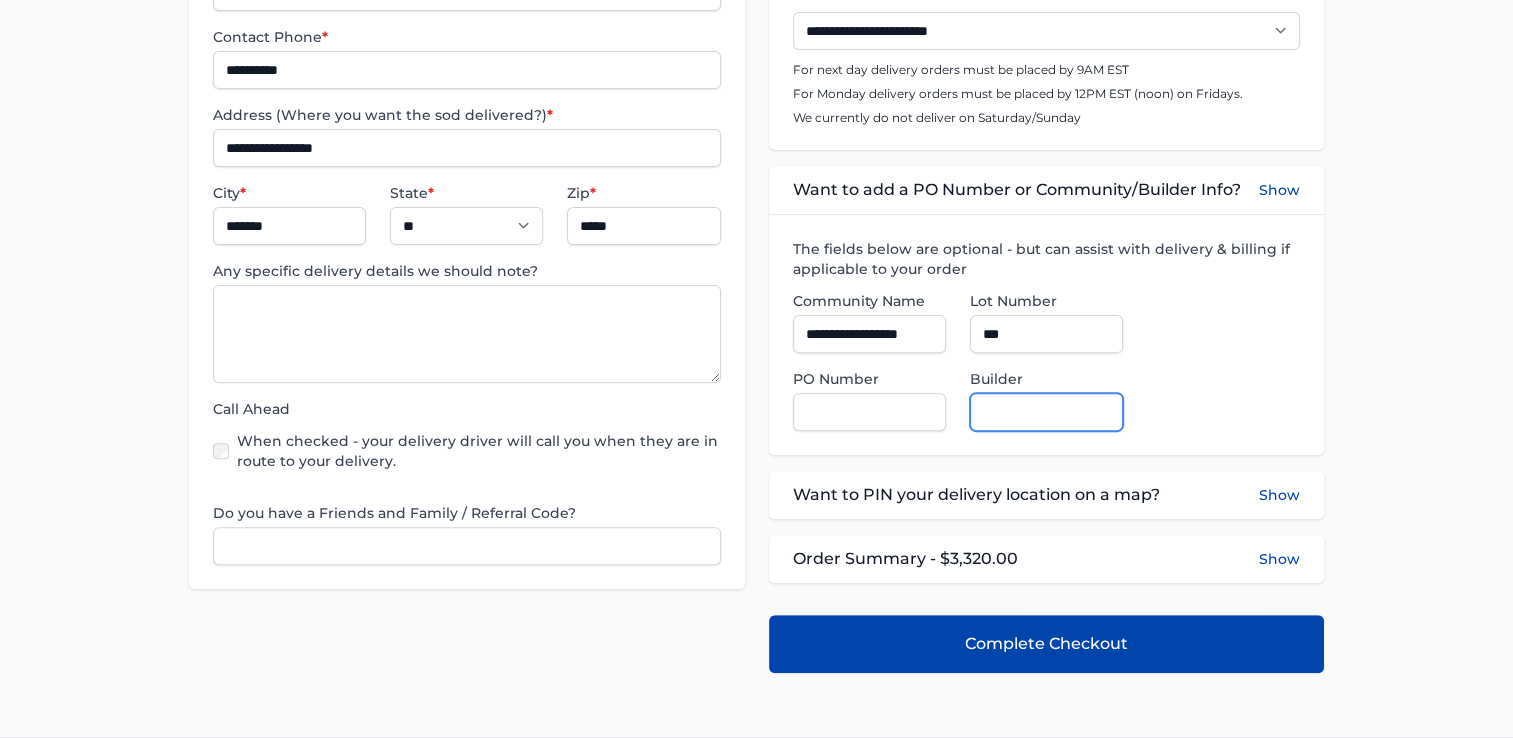 scroll, scrollTop: 700, scrollLeft: 0, axis: vertical 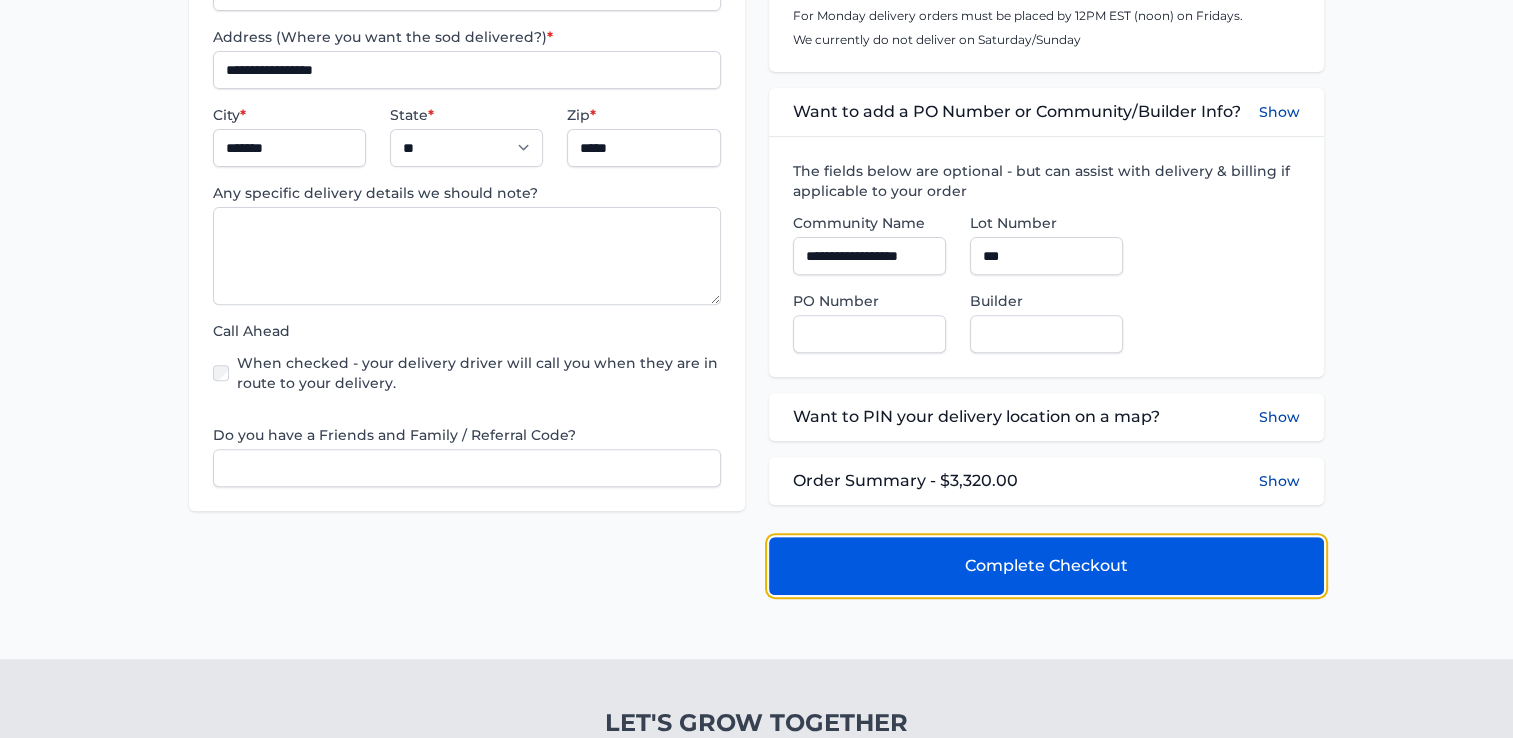 click on "Complete Checkout" at bounding box center (1046, 566) 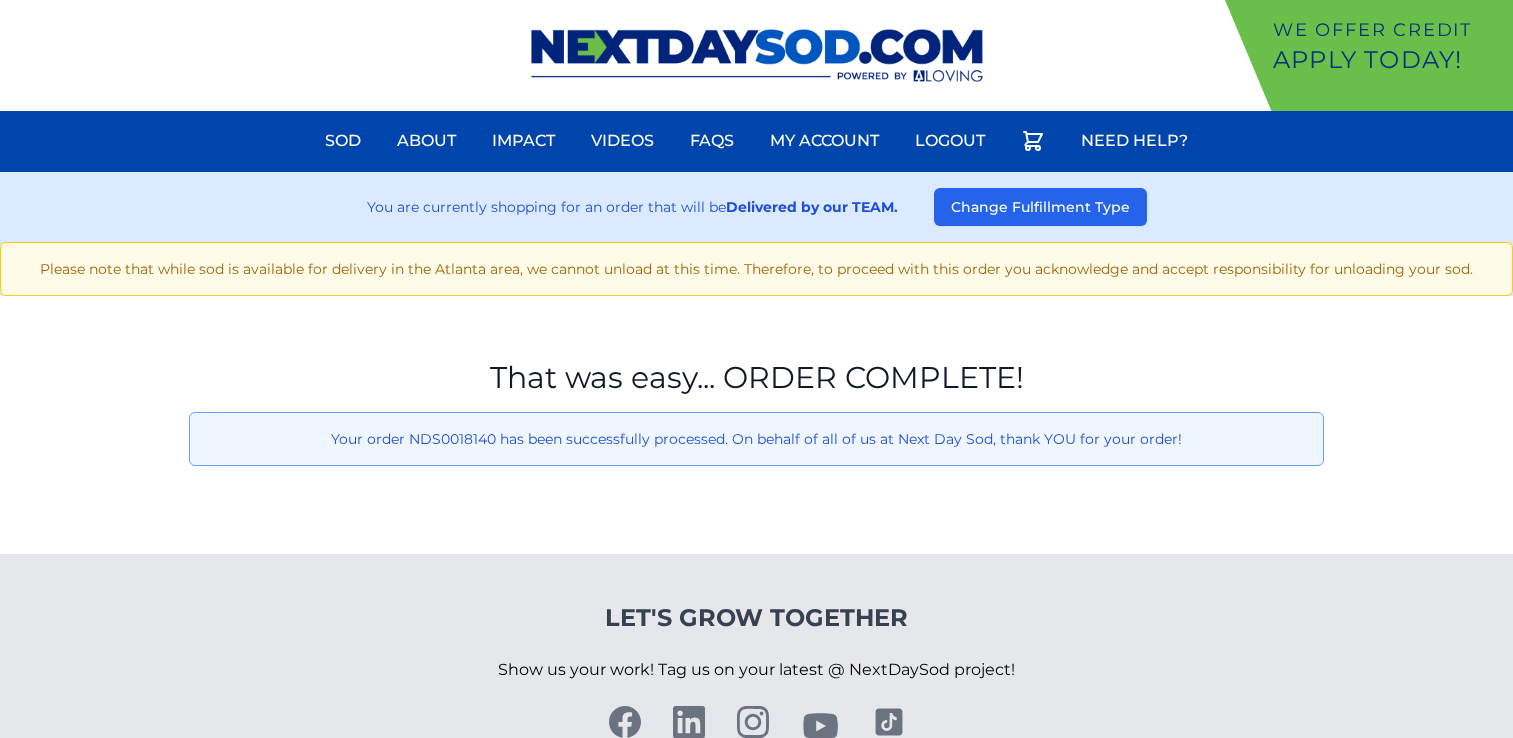 scroll, scrollTop: 0, scrollLeft: 0, axis: both 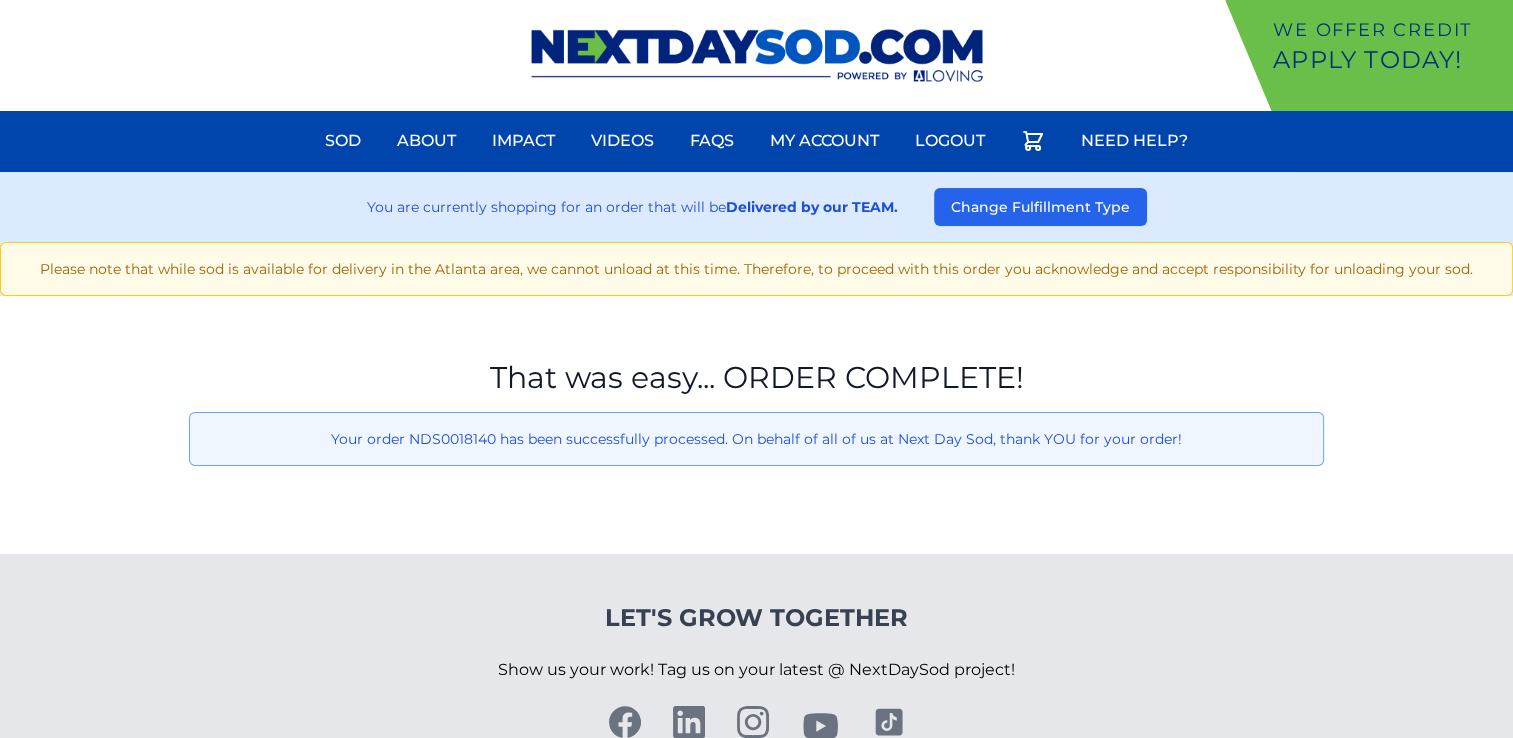click at bounding box center [757, 55] 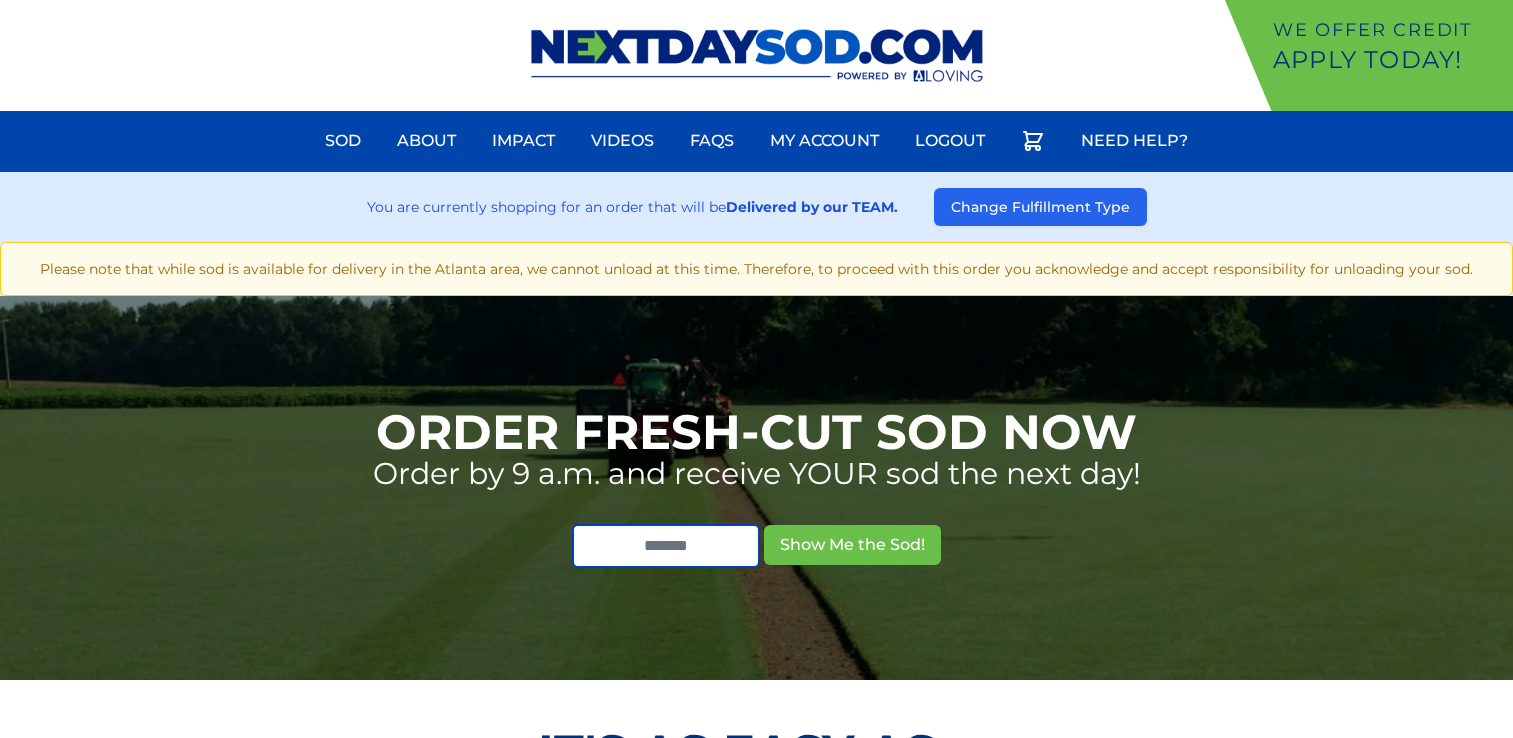 scroll, scrollTop: 0, scrollLeft: 0, axis: both 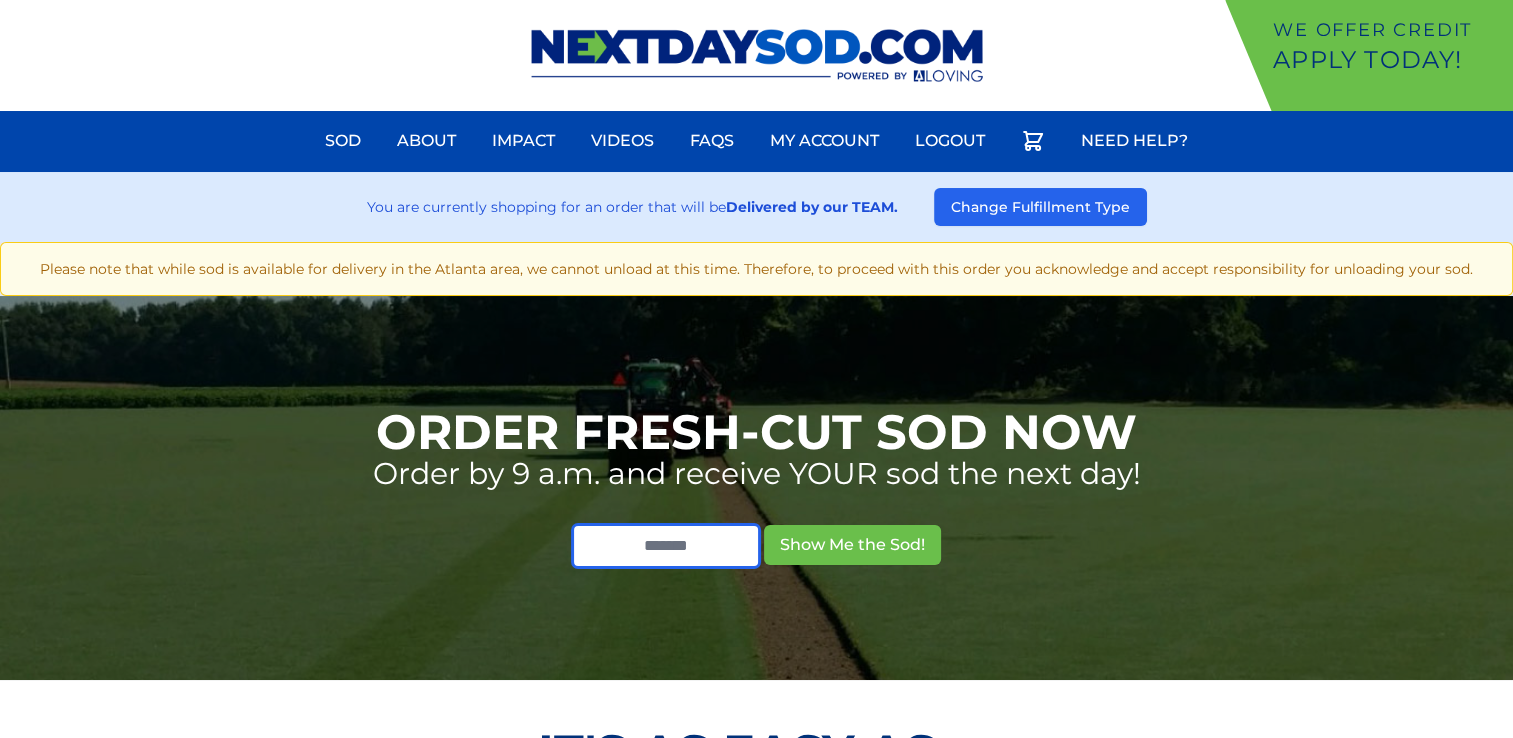 click at bounding box center (666, 546) 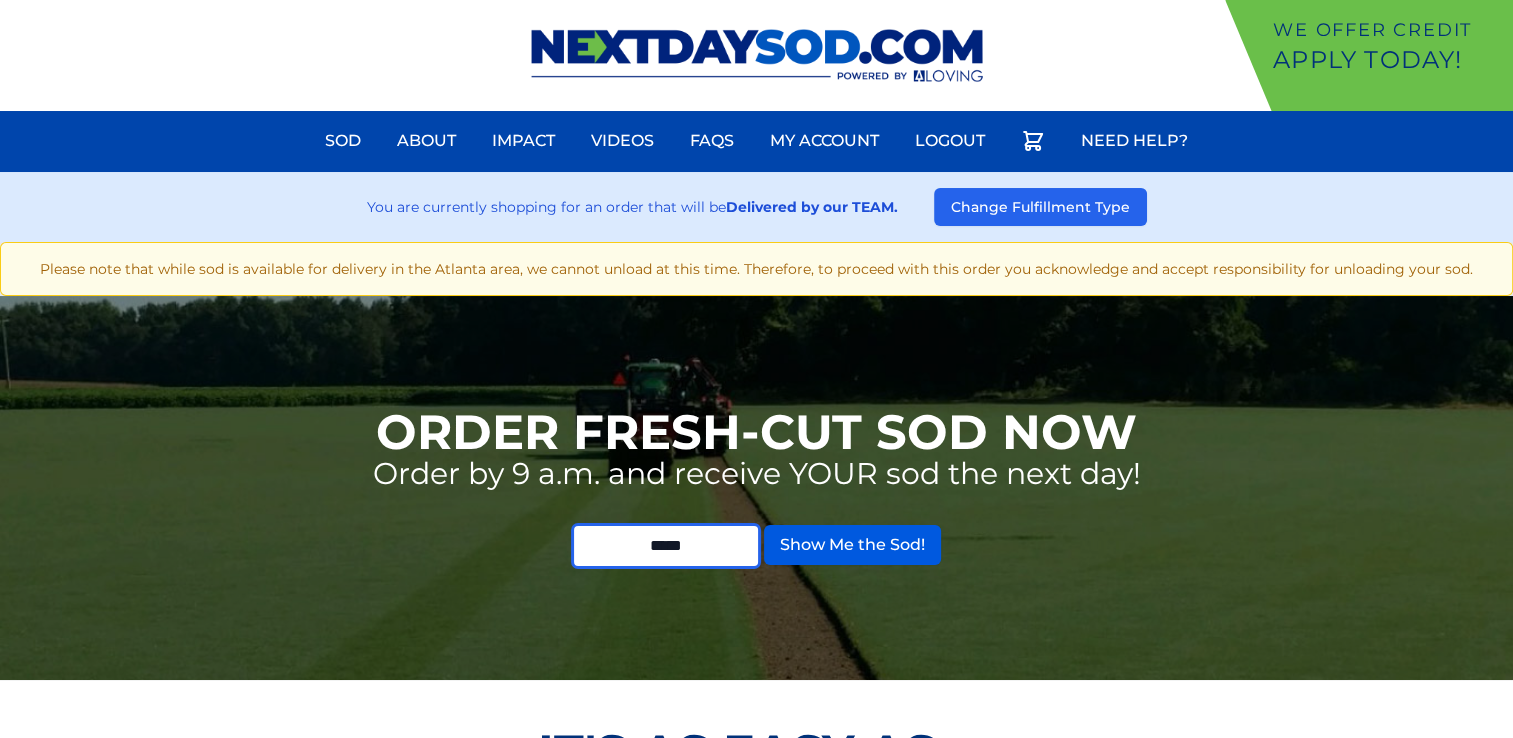 type on "*****" 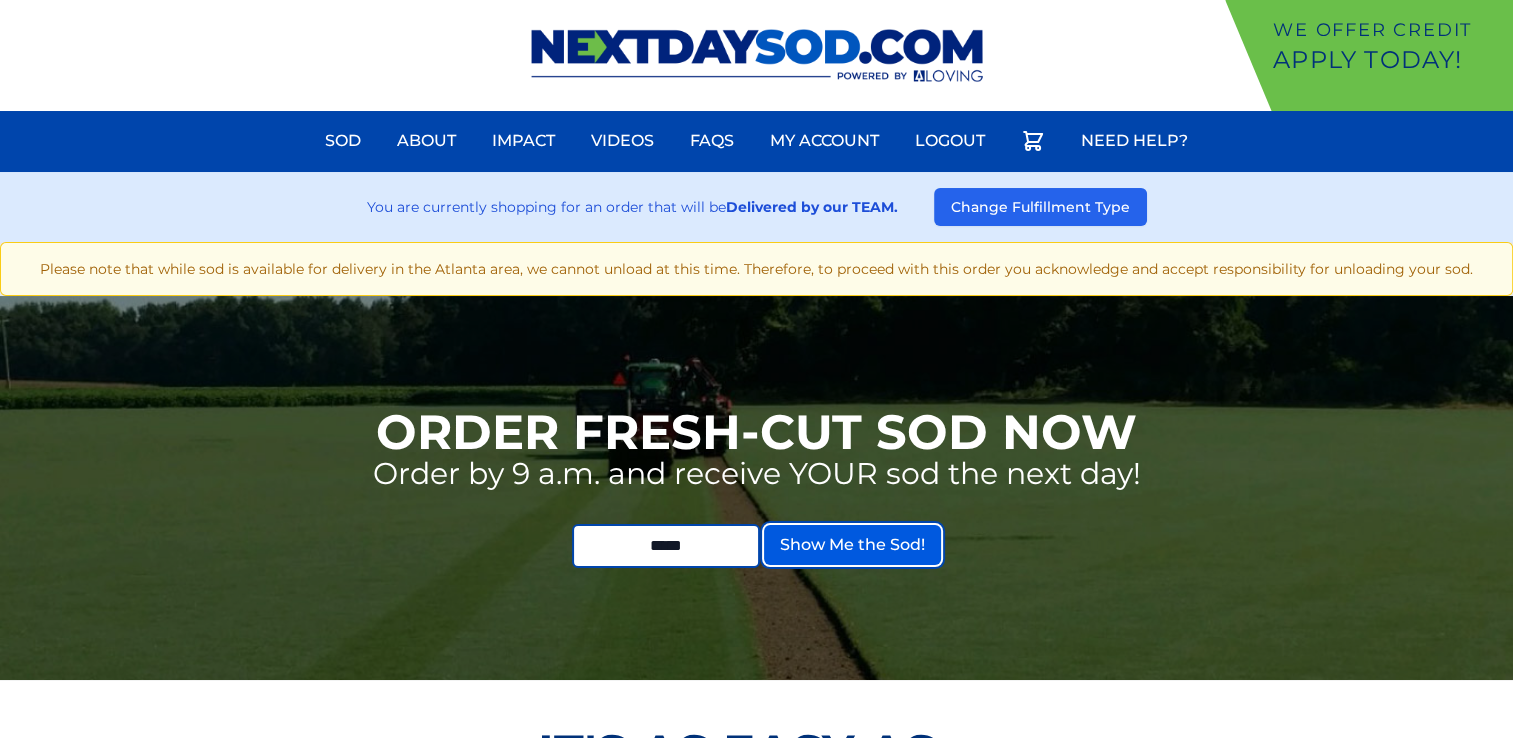 click on "Show Me the Sod!" at bounding box center [852, 545] 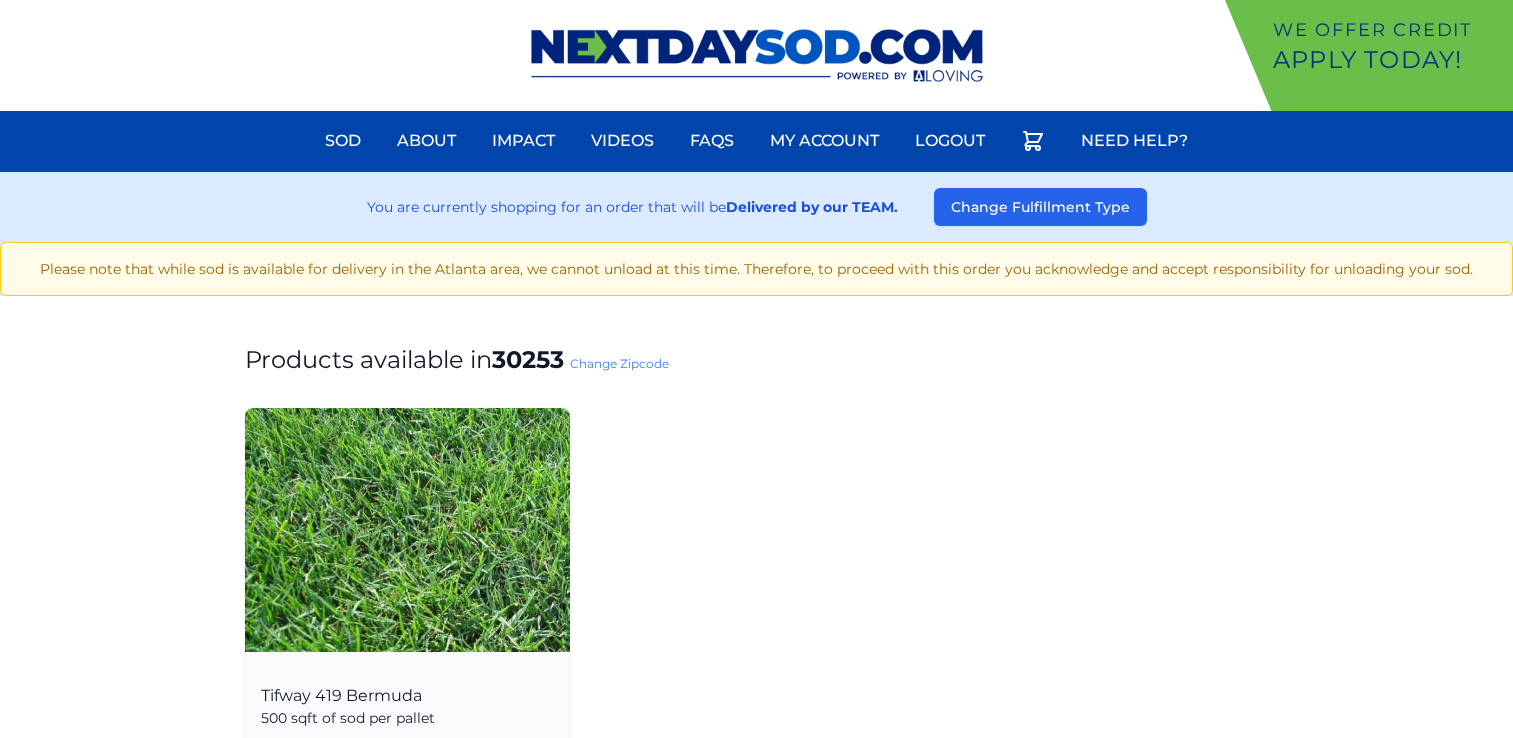 scroll, scrollTop: 0, scrollLeft: 0, axis: both 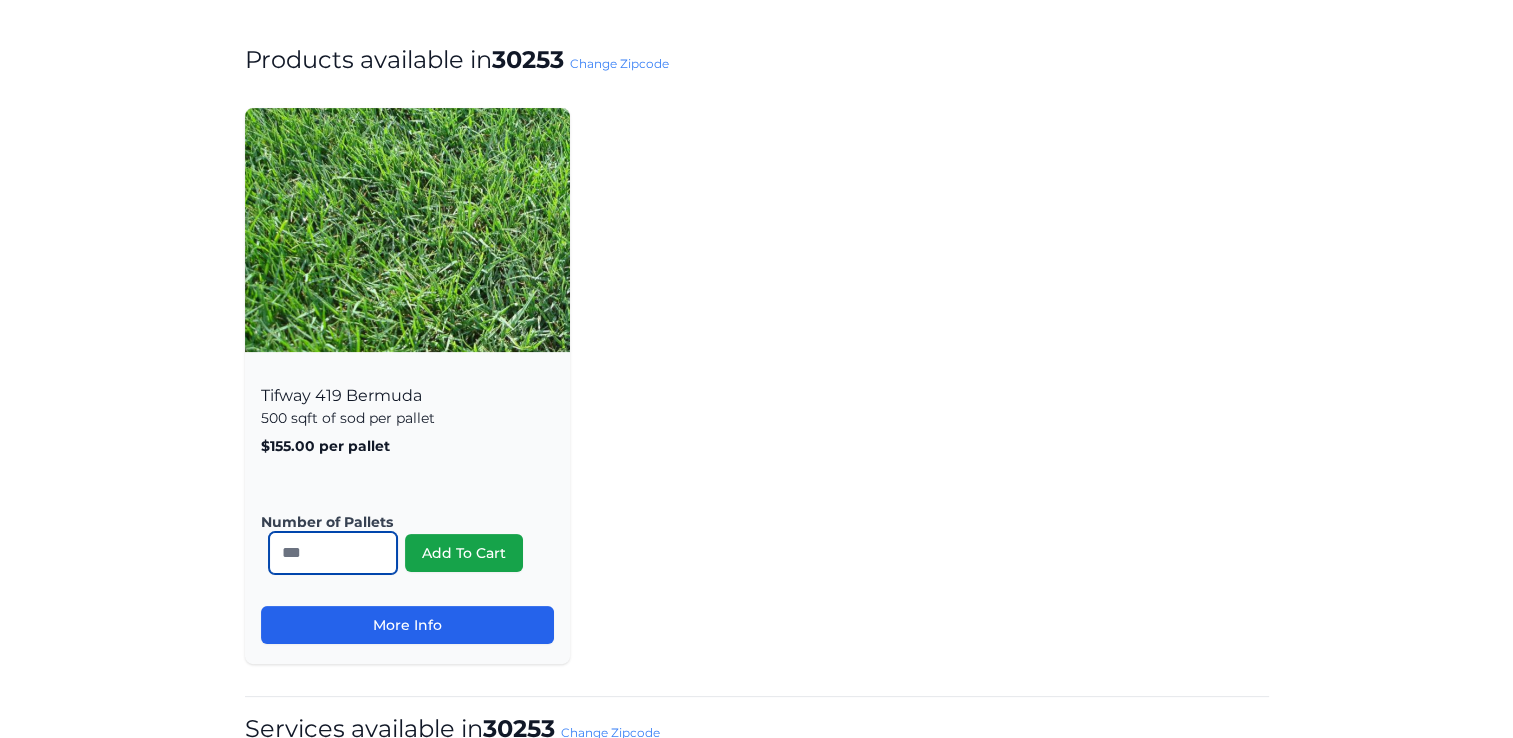 drag, startPoint x: 293, startPoint y: 550, endPoint x: 268, endPoint y: 552, distance: 25.079872 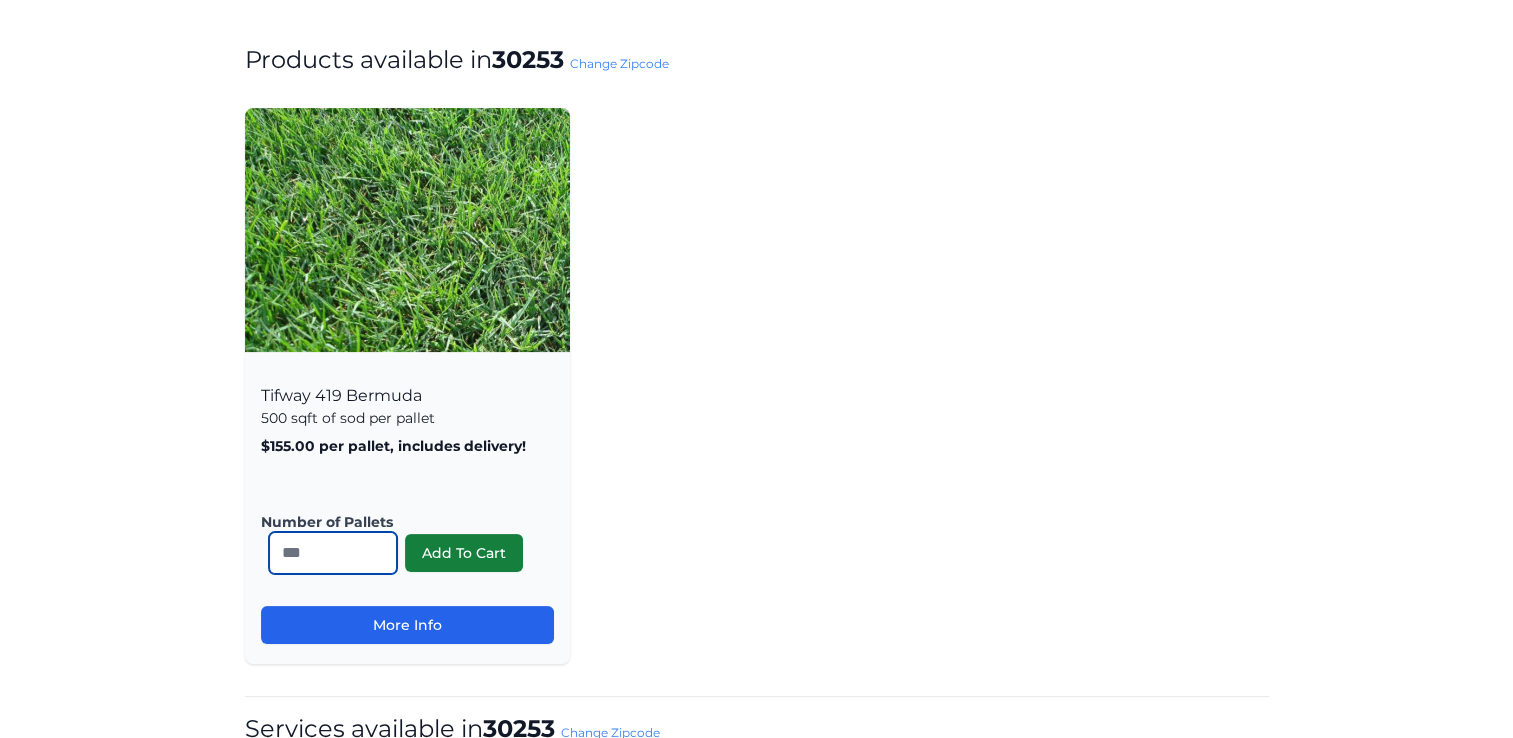 type on "**" 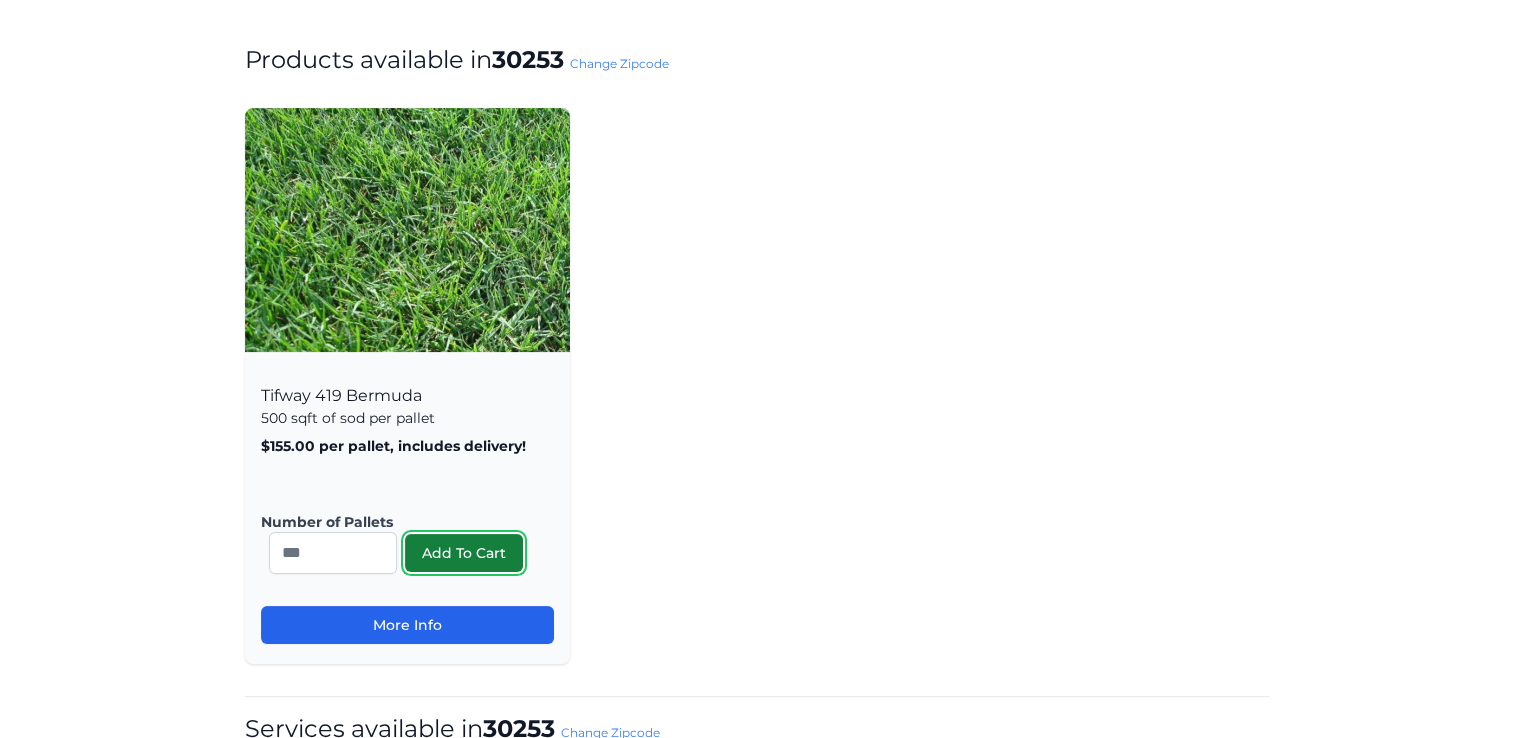 click on "Add To Cart" at bounding box center [464, 553] 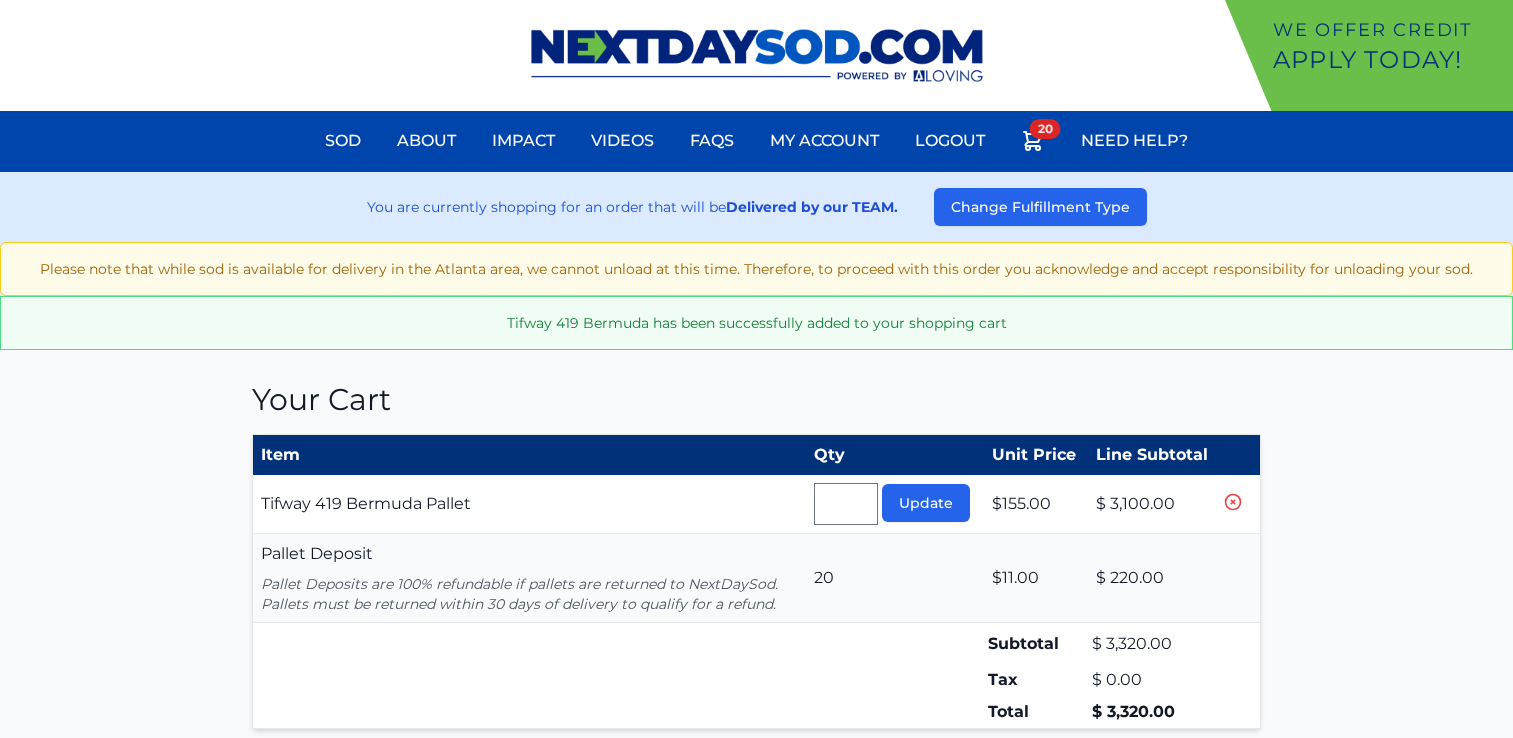 type 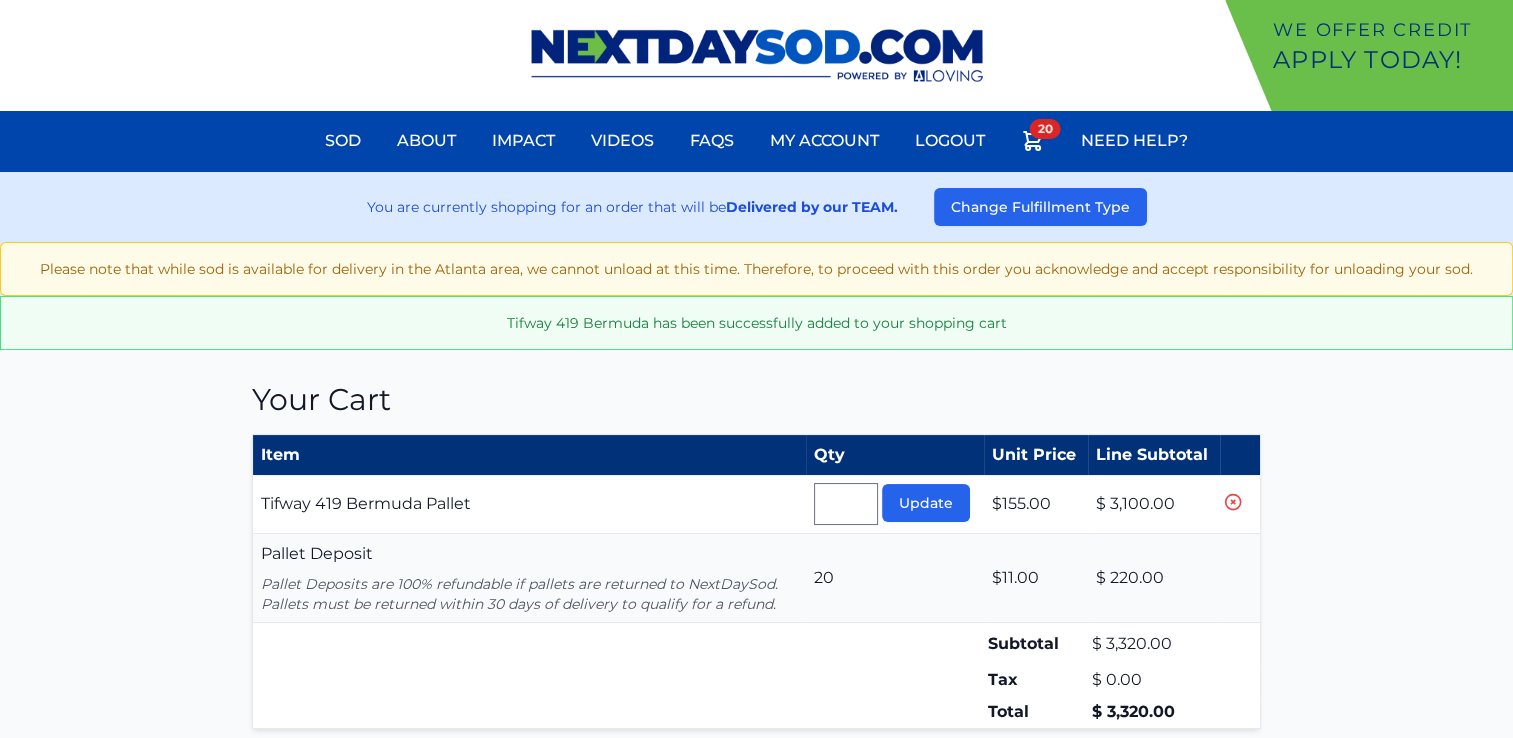 scroll, scrollTop: 0, scrollLeft: 0, axis: both 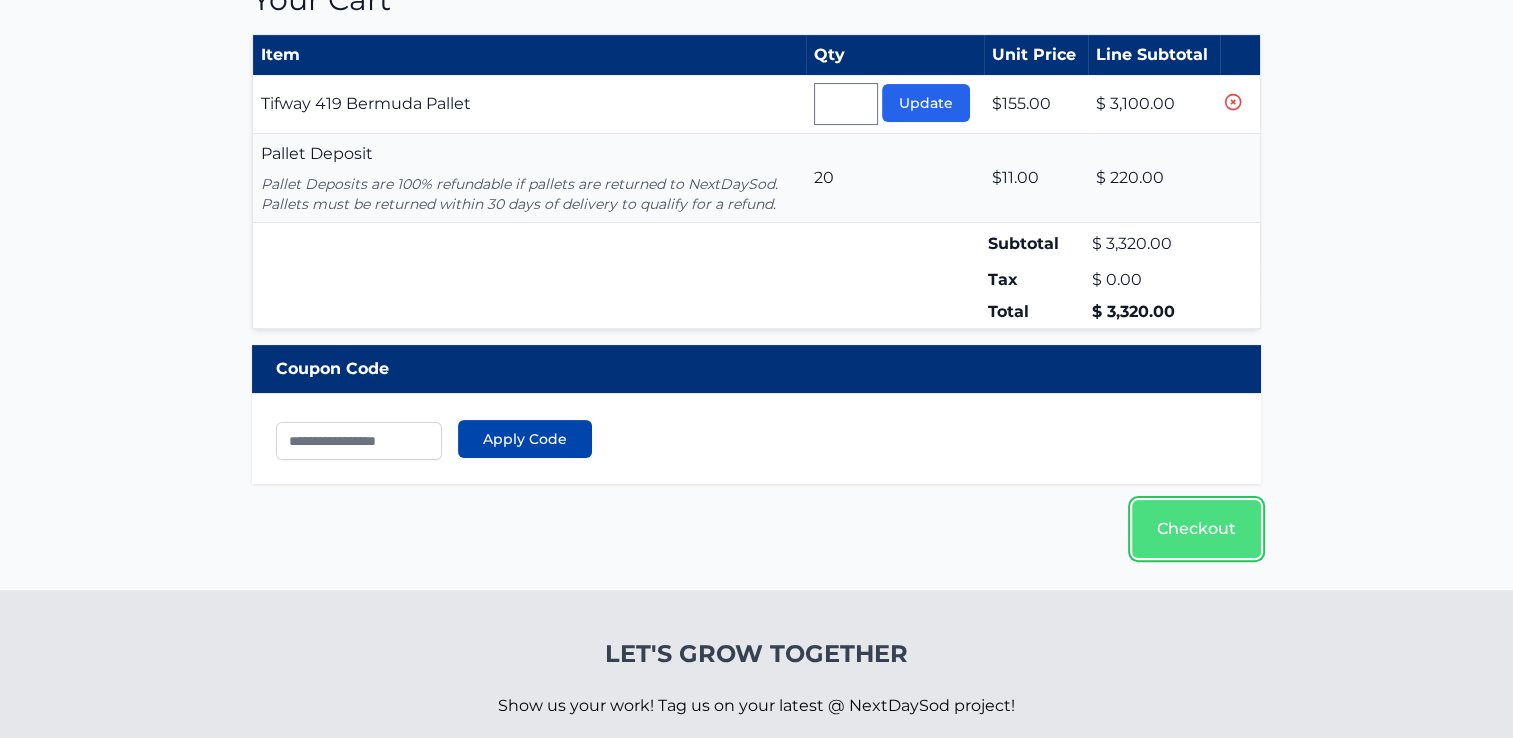 click on "Checkout" at bounding box center [1196, 529] 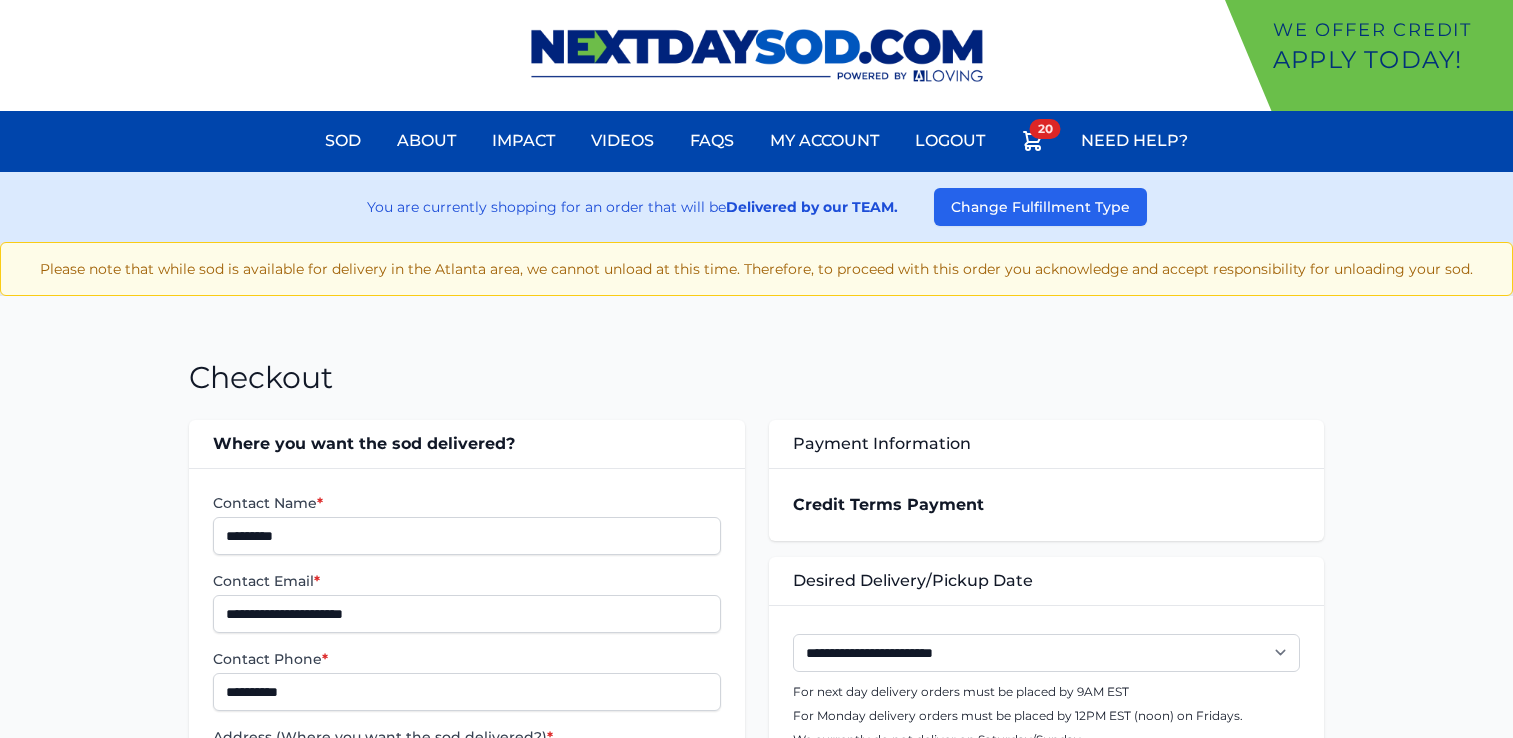 scroll, scrollTop: 0, scrollLeft: 0, axis: both 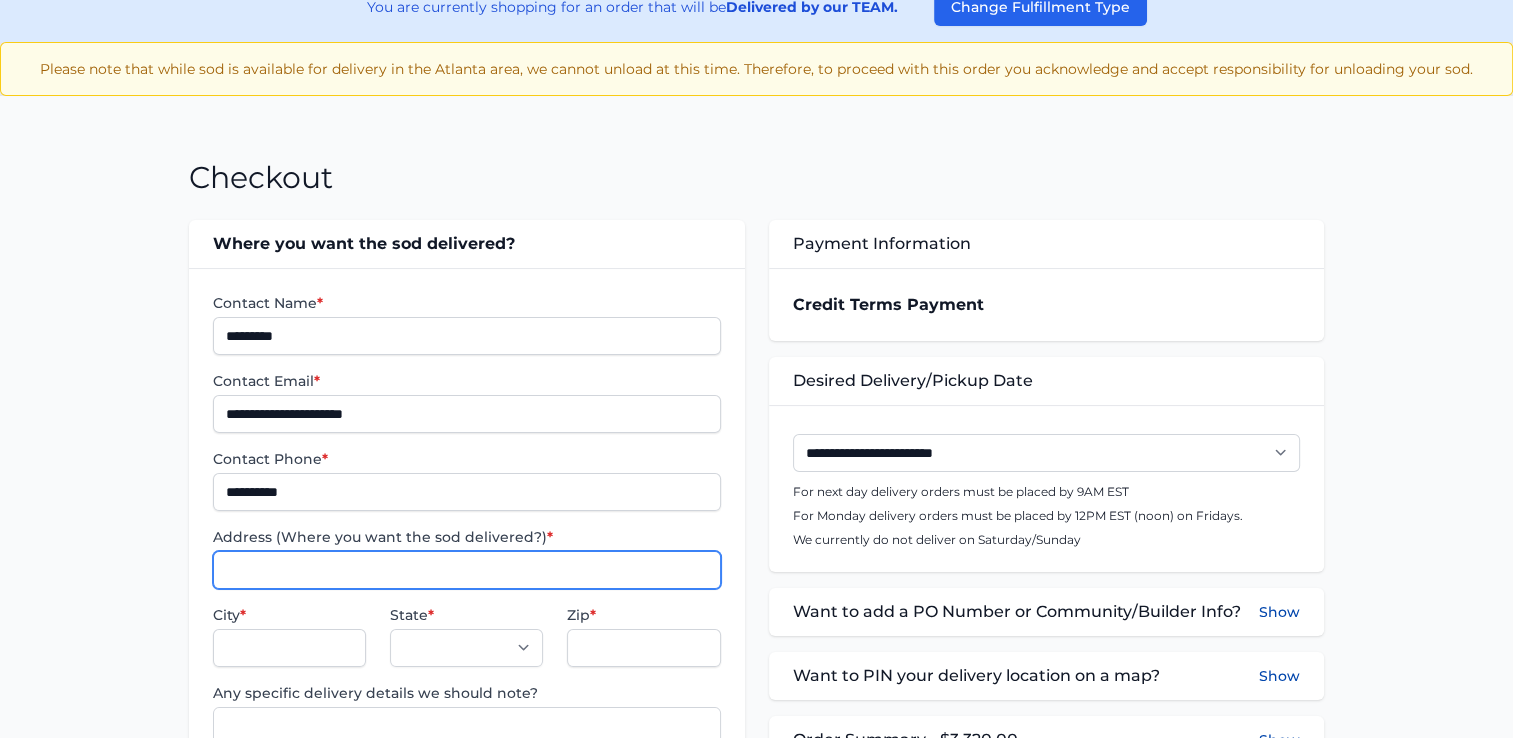 click on "Address (Where you want the sod delivered?)
*" at bounding box center [466, 570] 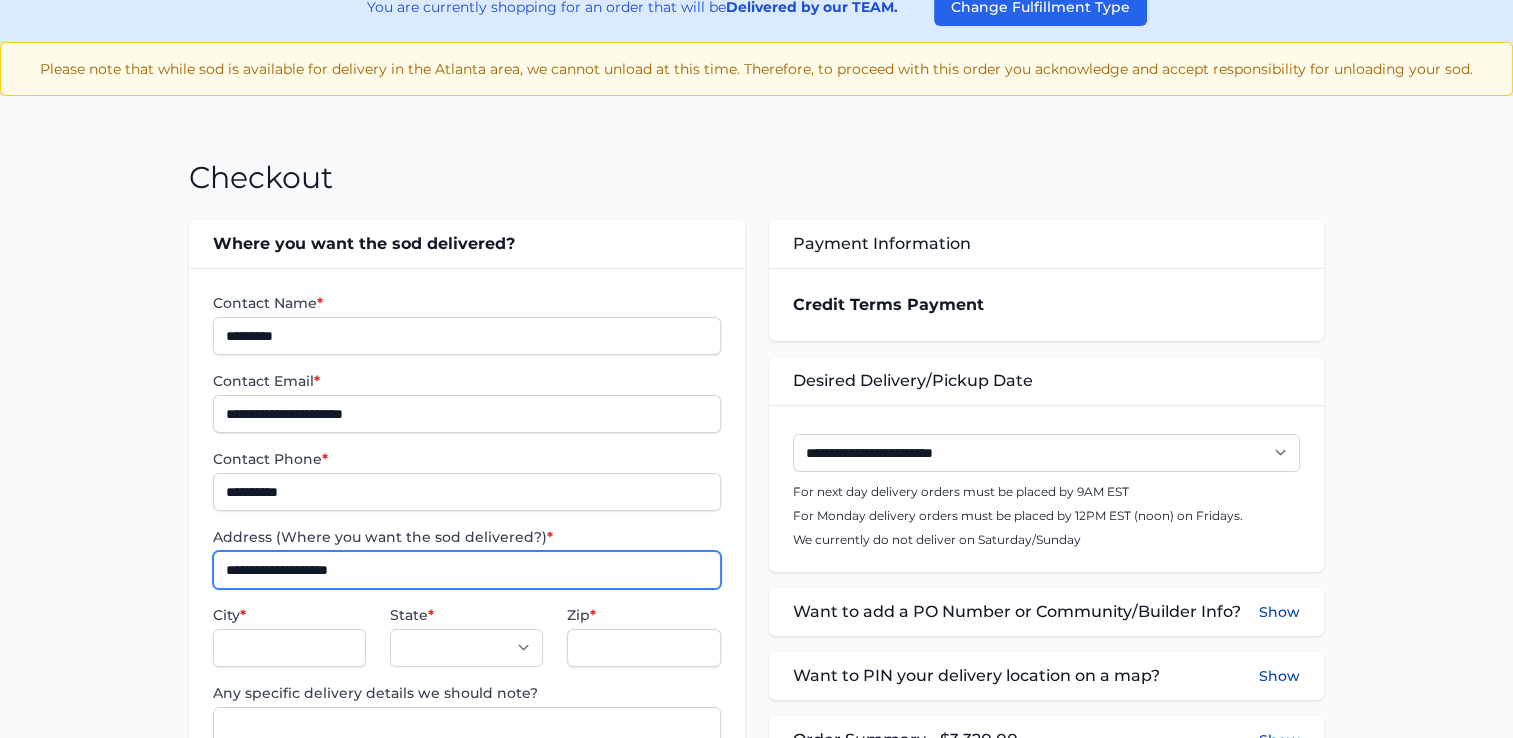 type on "**********" 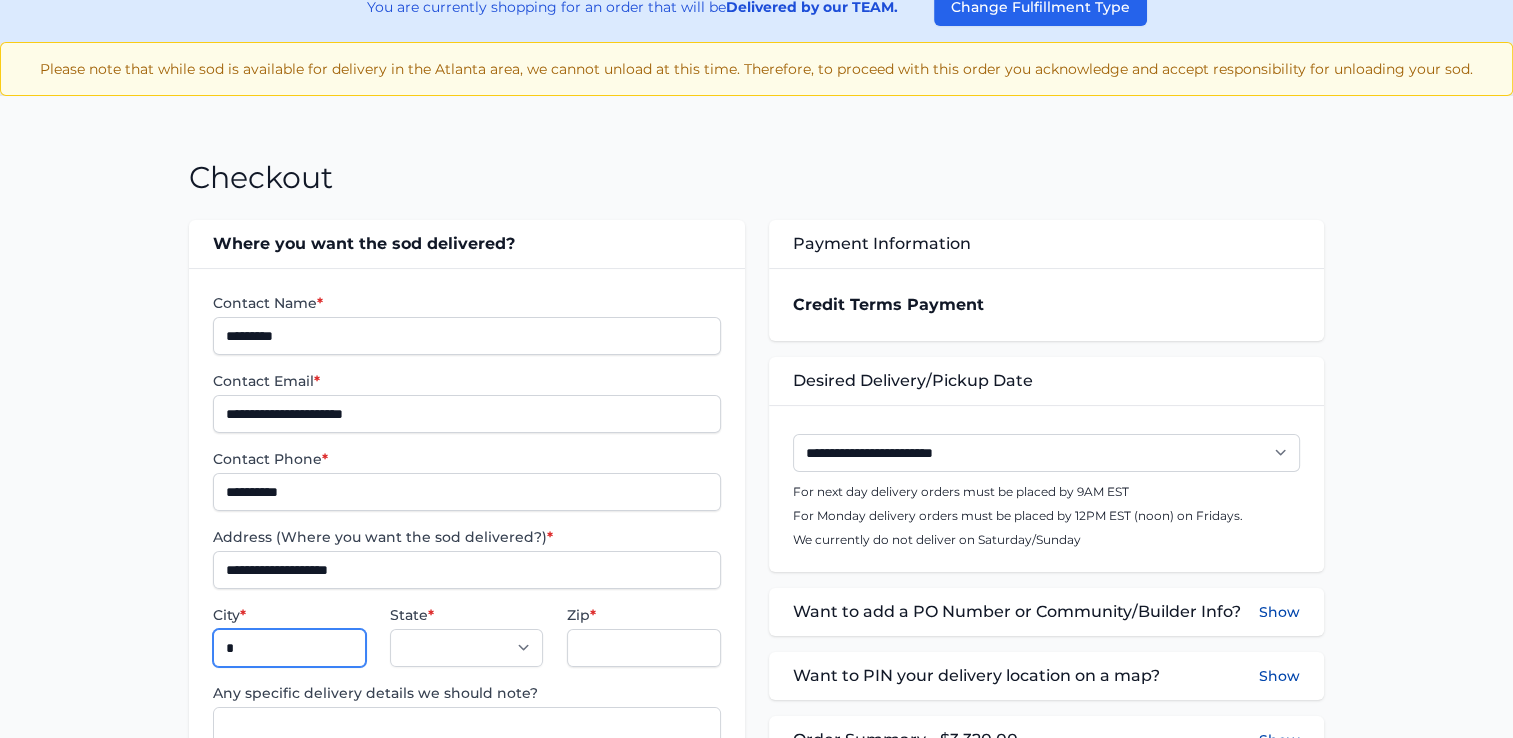 click on "*" at bounding box center [289, 648] 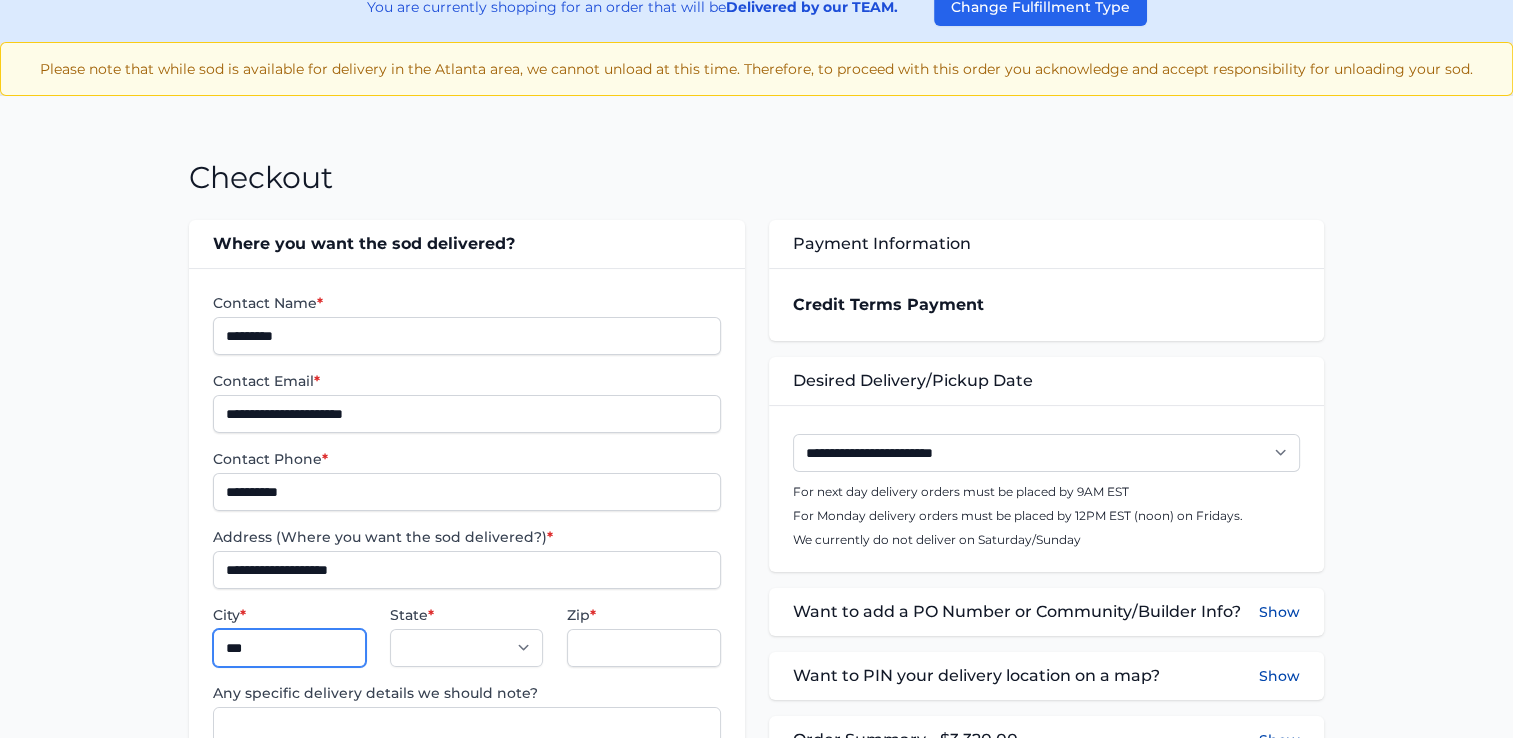 type on "*********" 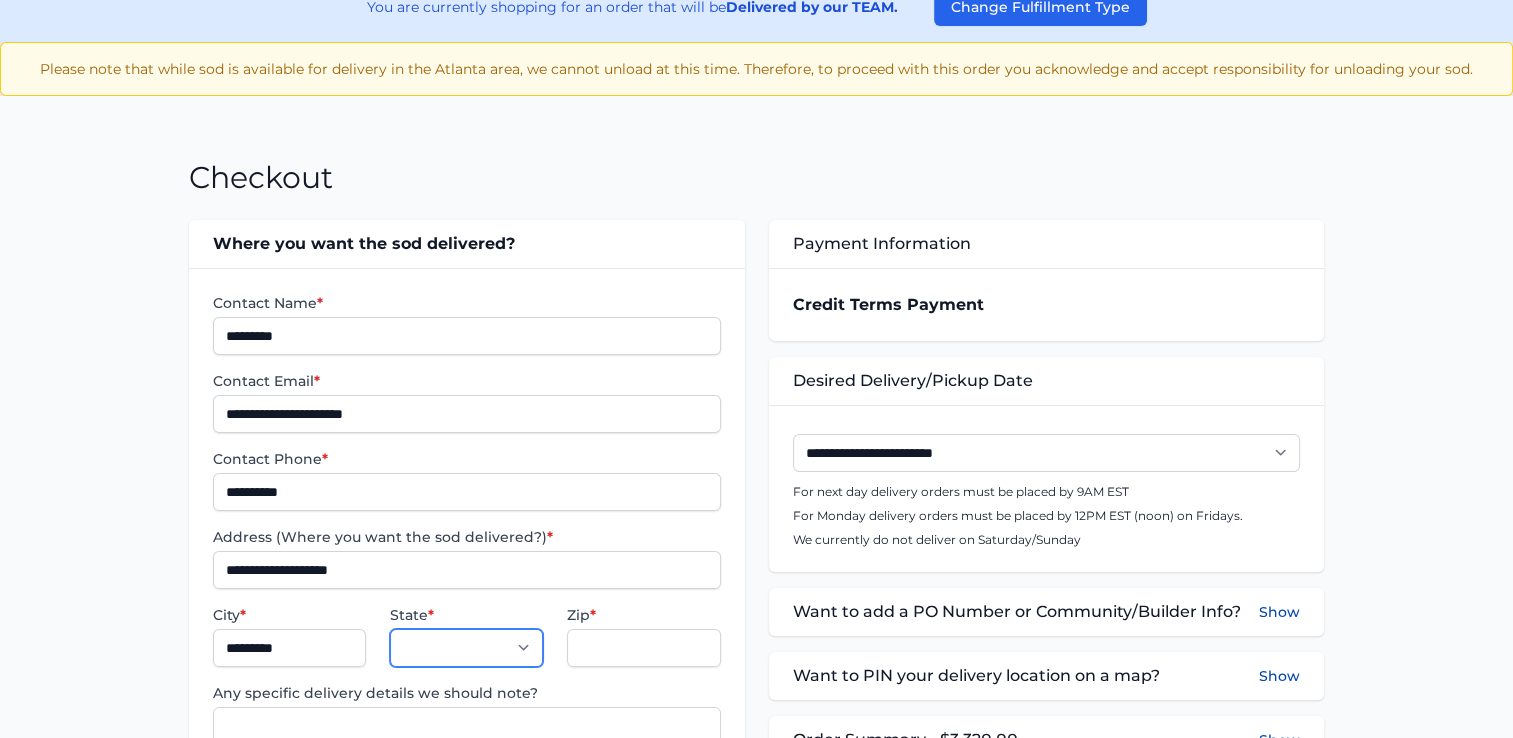 select on "**" 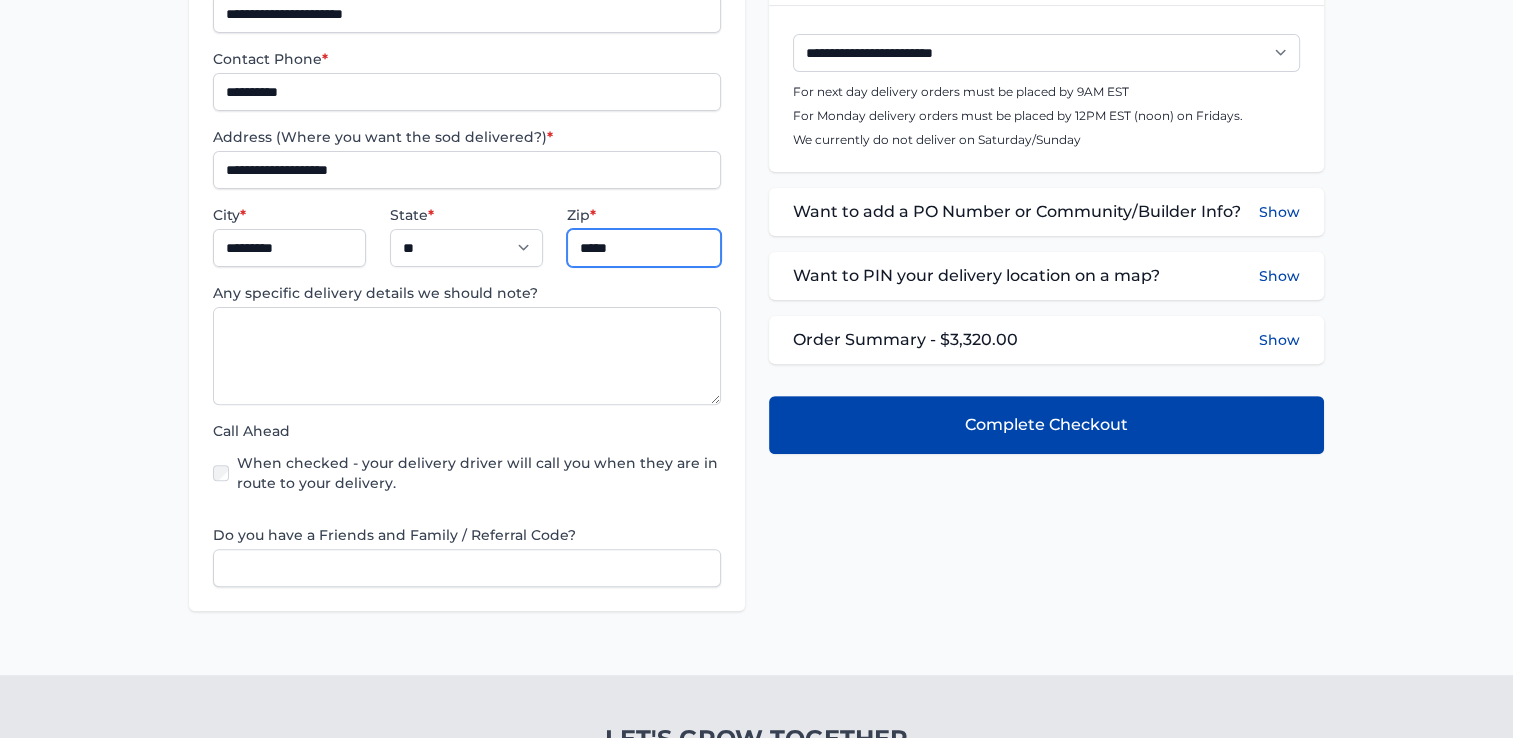 scroll, scrollTop: 100, scrollLeft: 0, axis: vertical 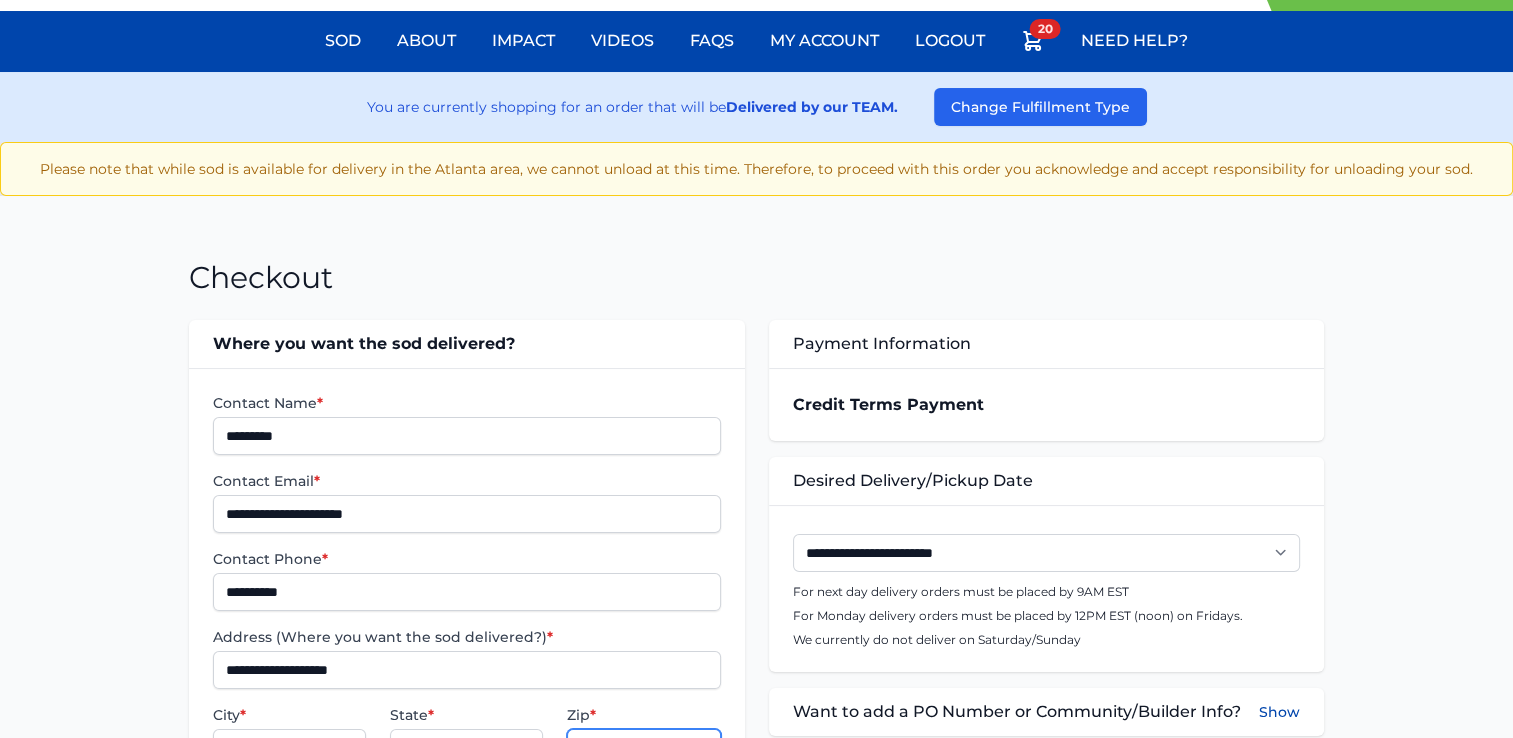 type on "*****" 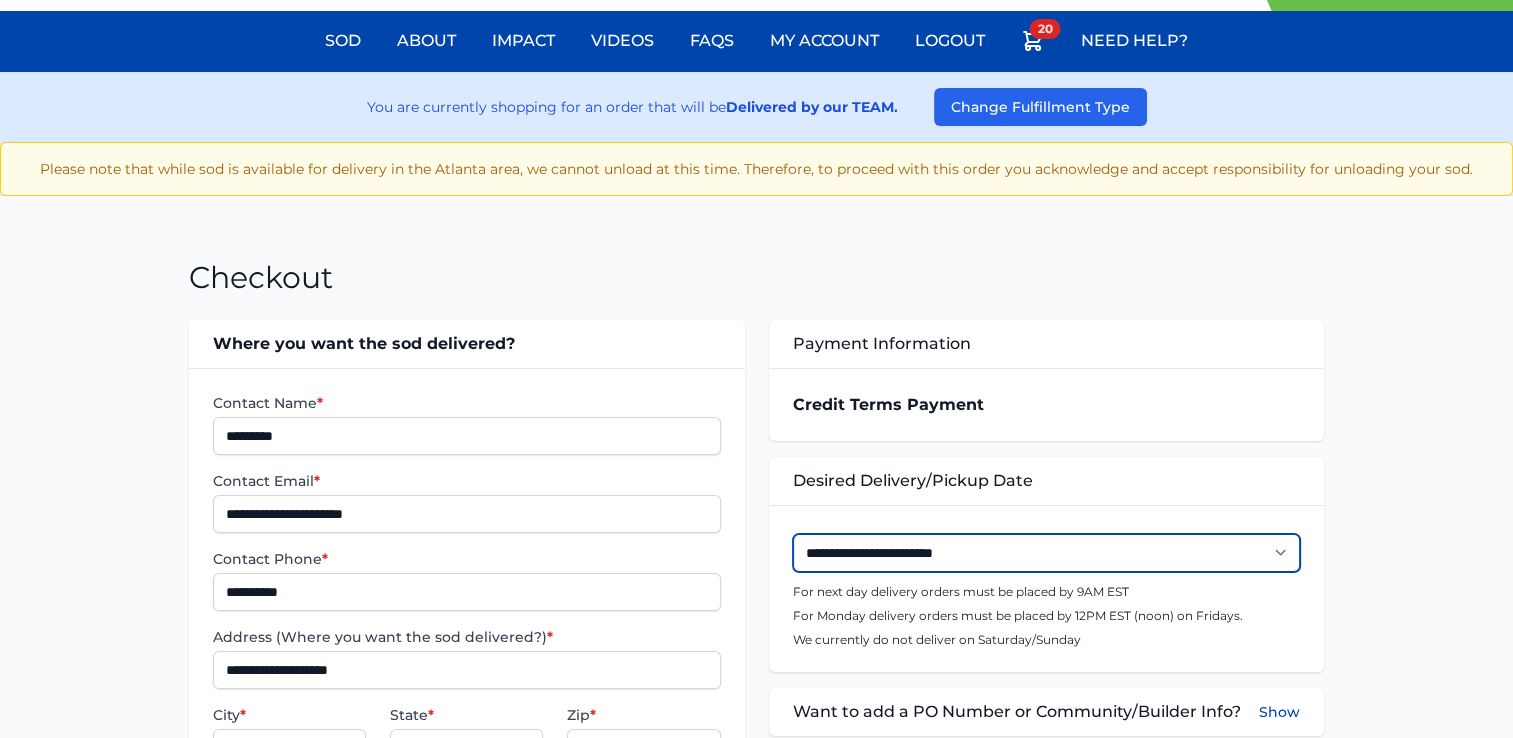 click on "**********" at bounding box center (1046, 553) 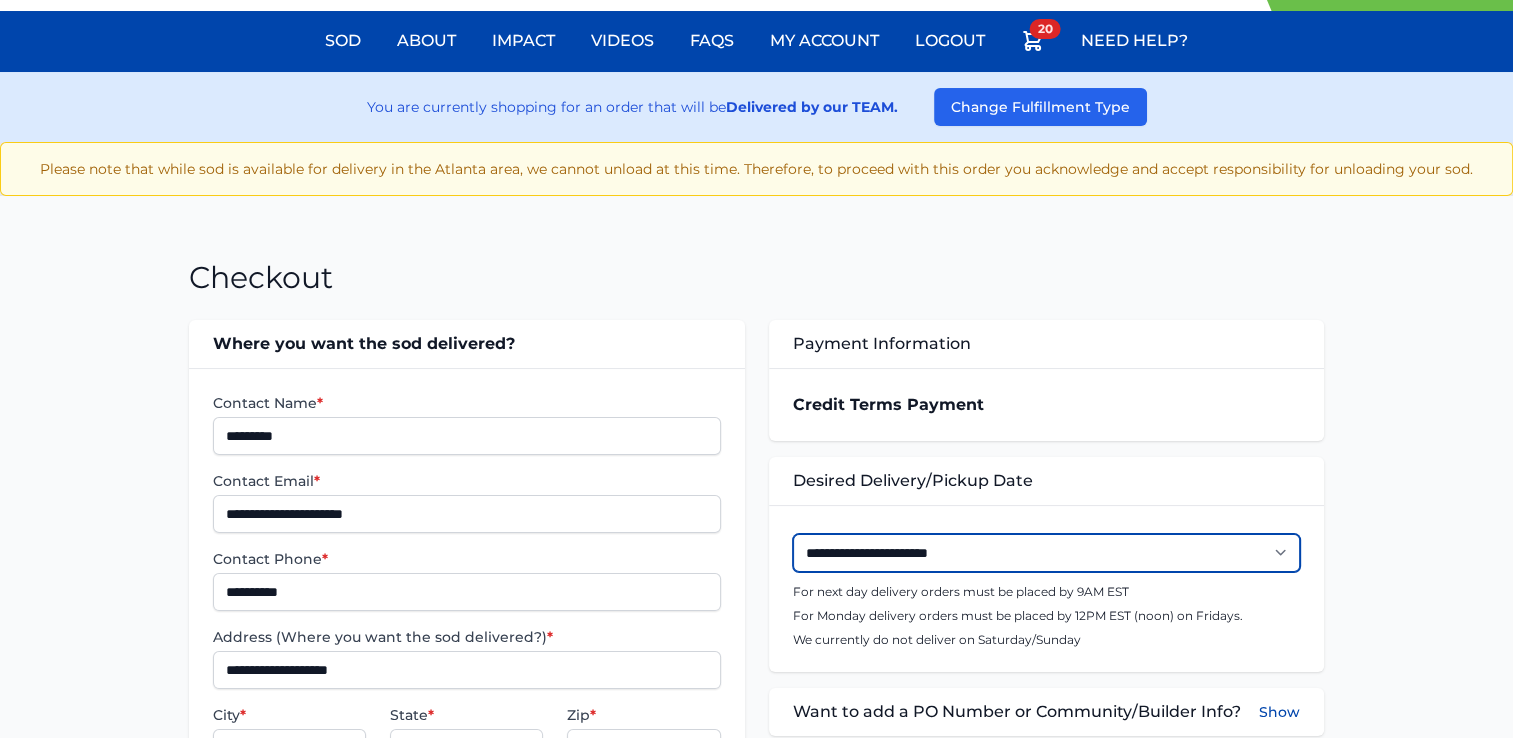 click on "**********" at bounding box center [1046, 553] 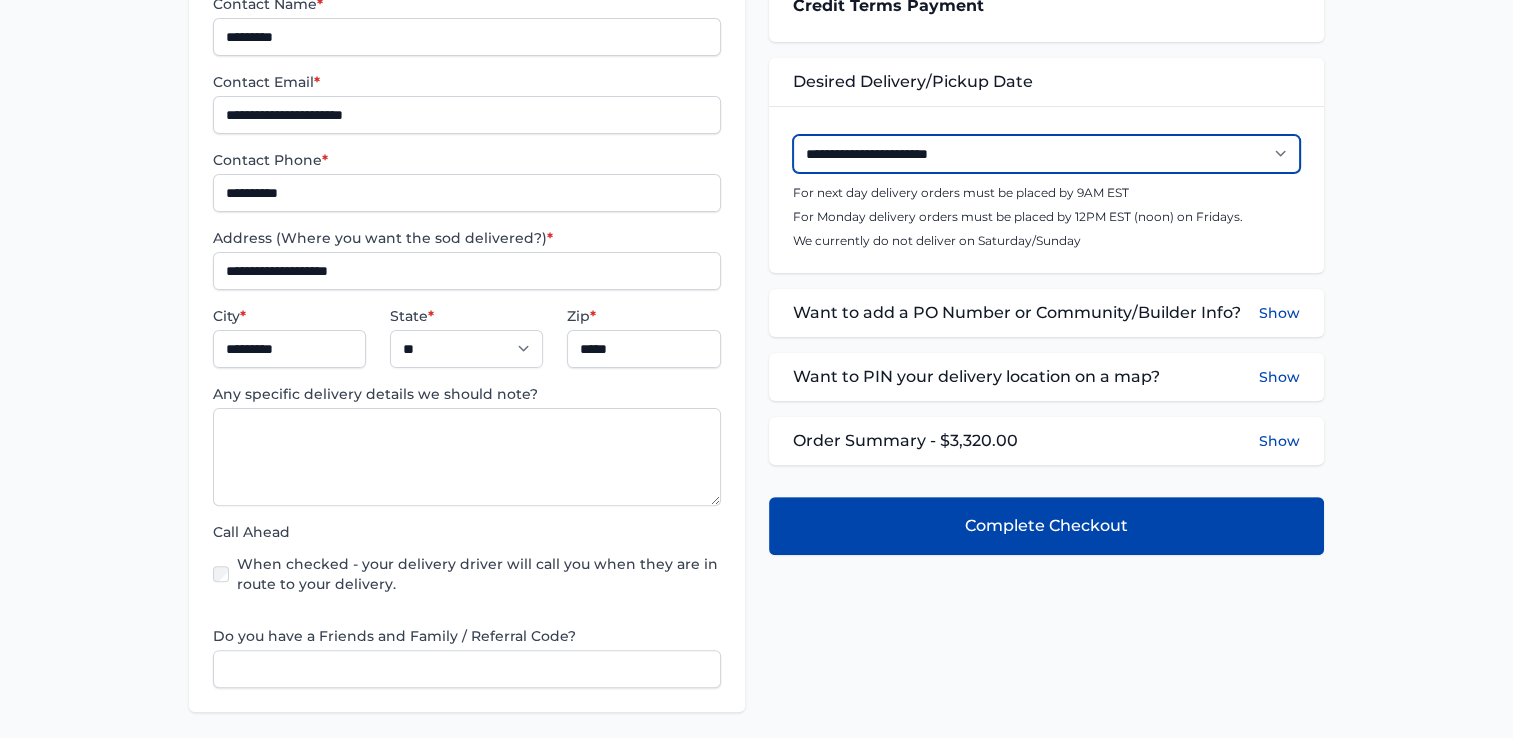 scroll, scrollTop: 500, scrollLeft: 0, axis: vertical 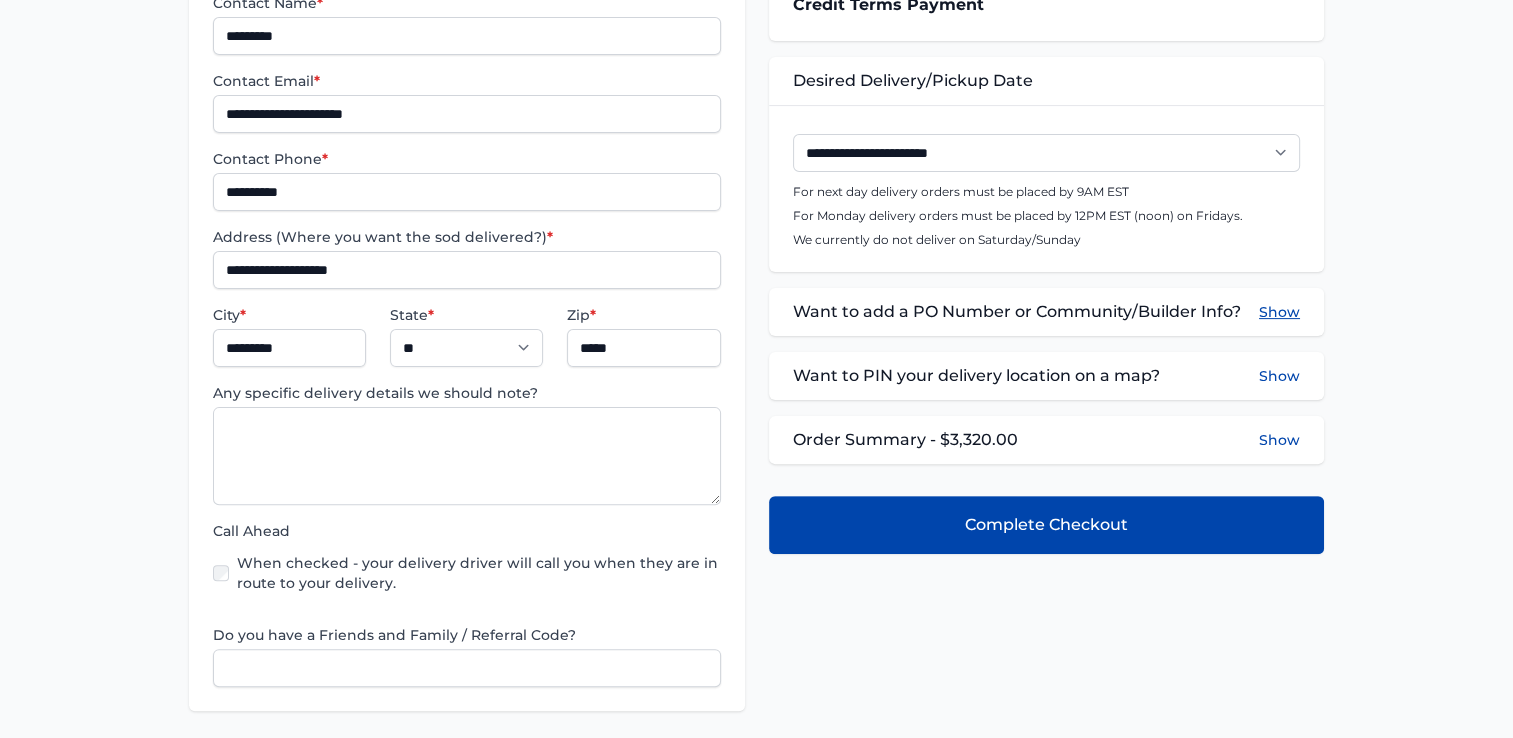 click on "Show" at bounding box center (1279, 312) 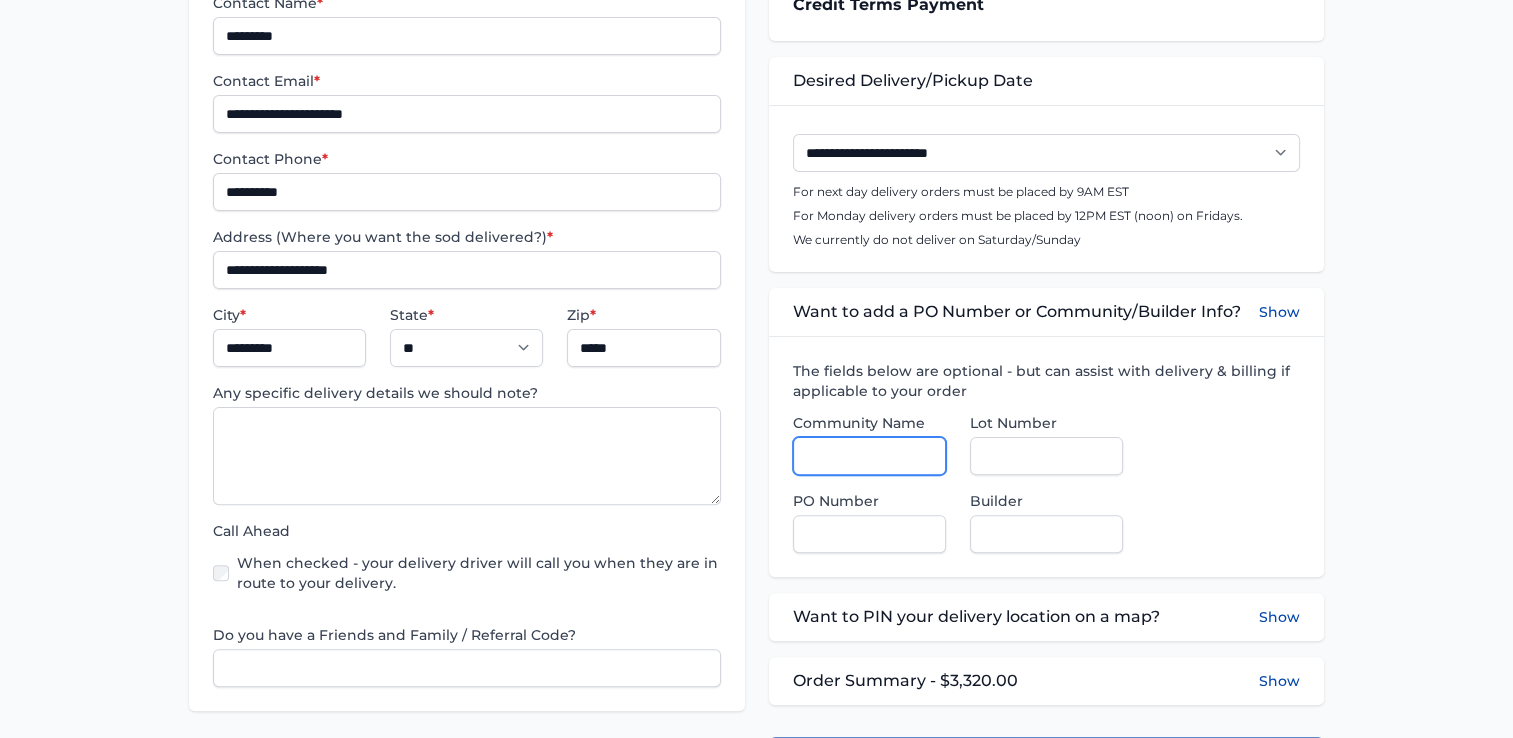 click on "Community Name" at bounding box center (869, 456) 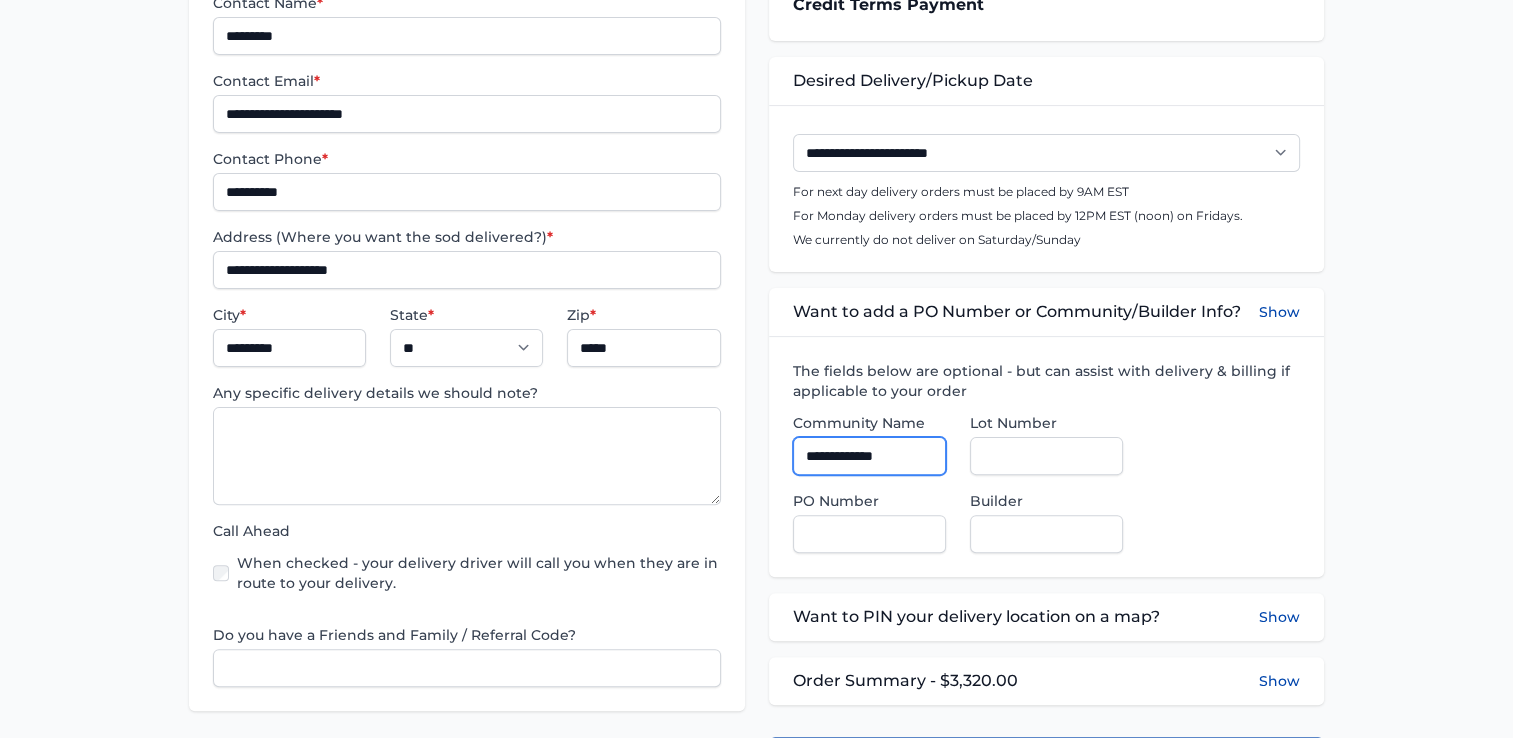 type on "**********" 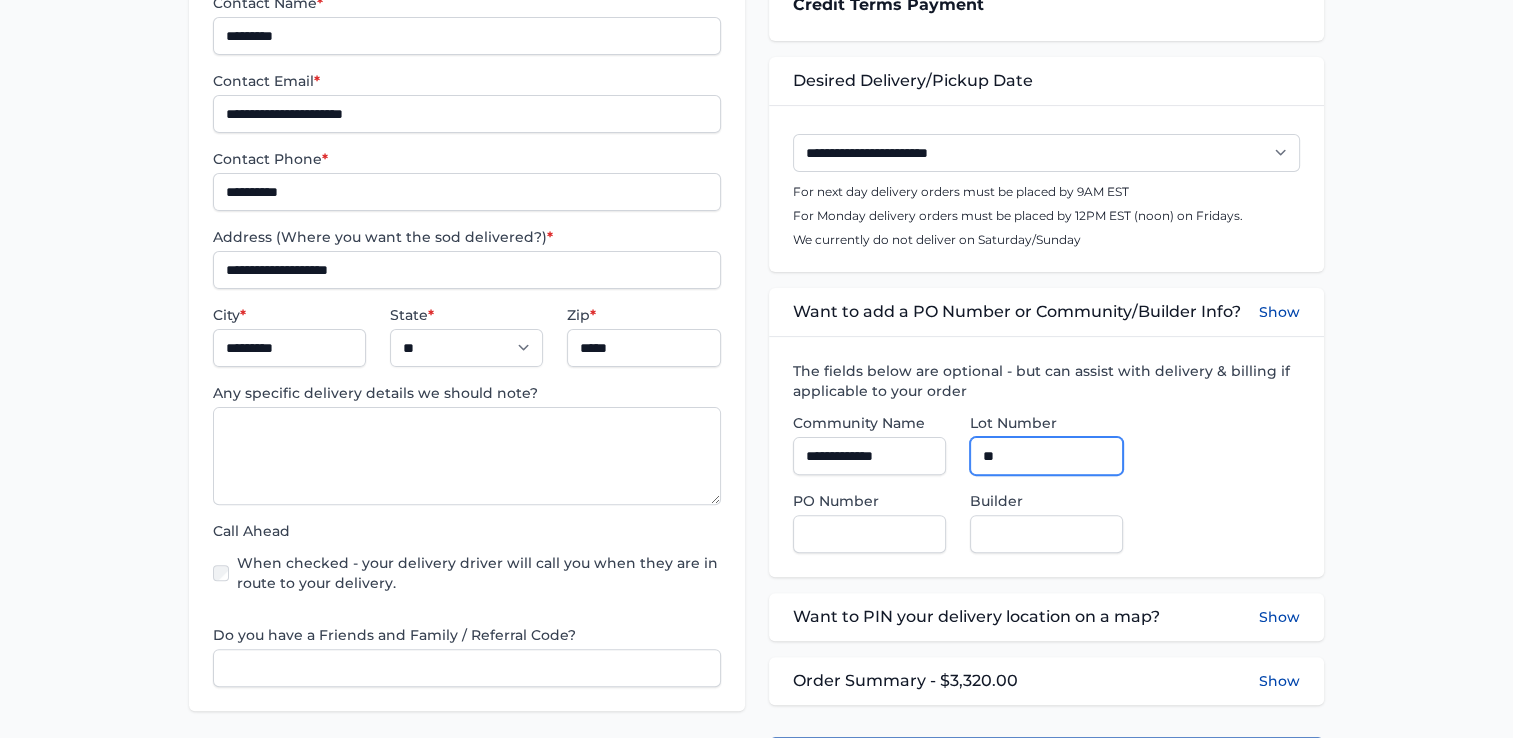scroll, scrollTop: 700, scrollLeft: 0, axis: vertical 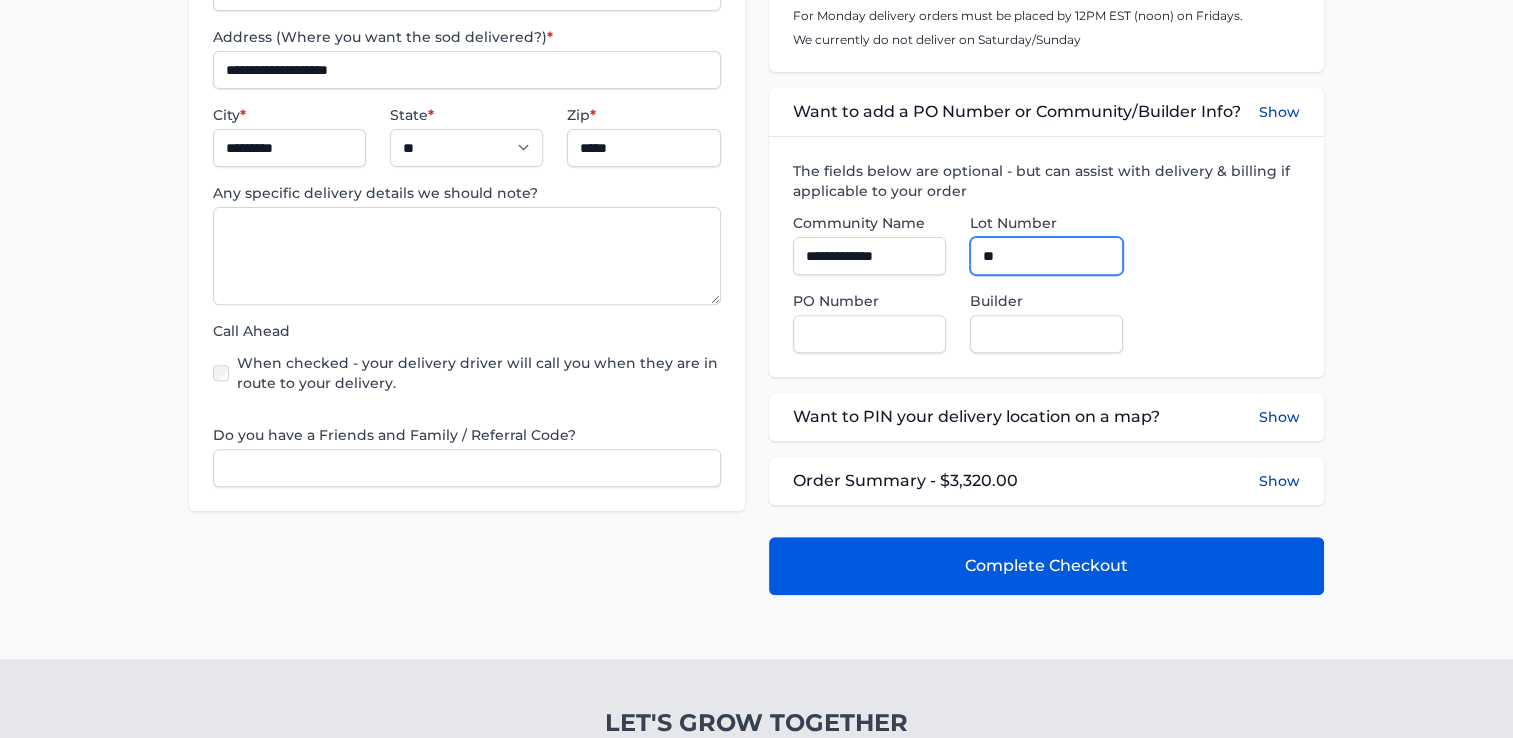 type on "**" 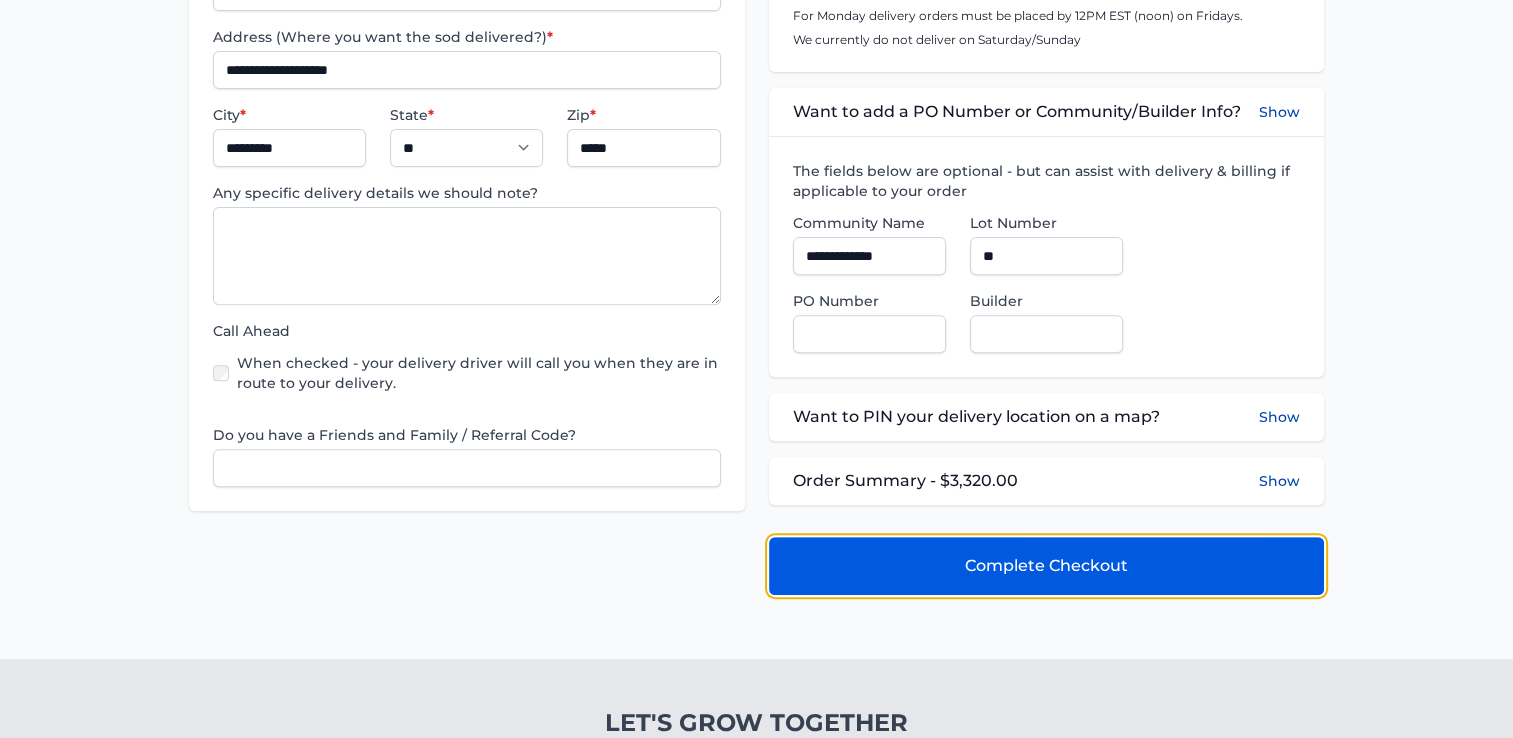 click on "Complete Checkout" at bounding box center (1046, 566) 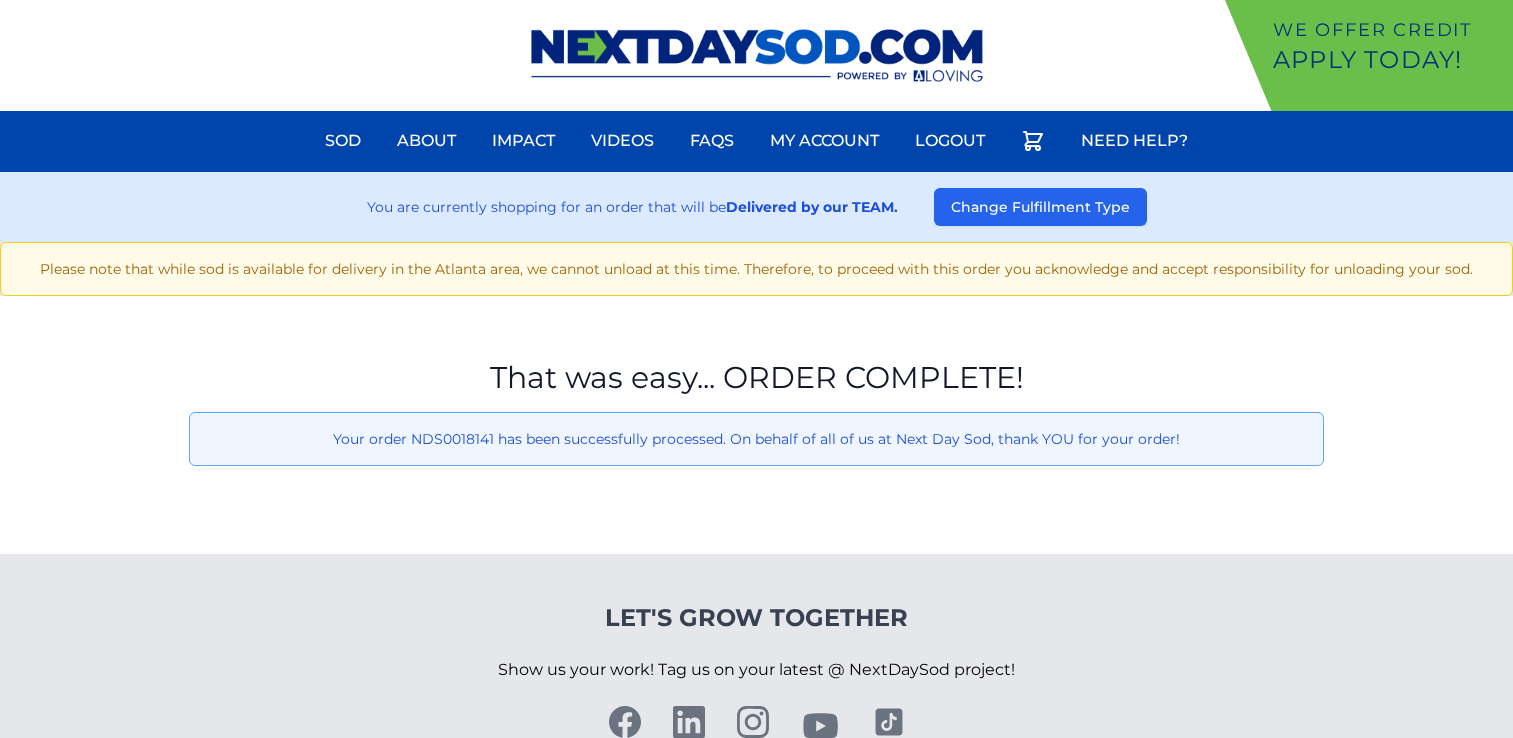 scroll, scrollTop: 0, scrollLeft: 0, axis: both 